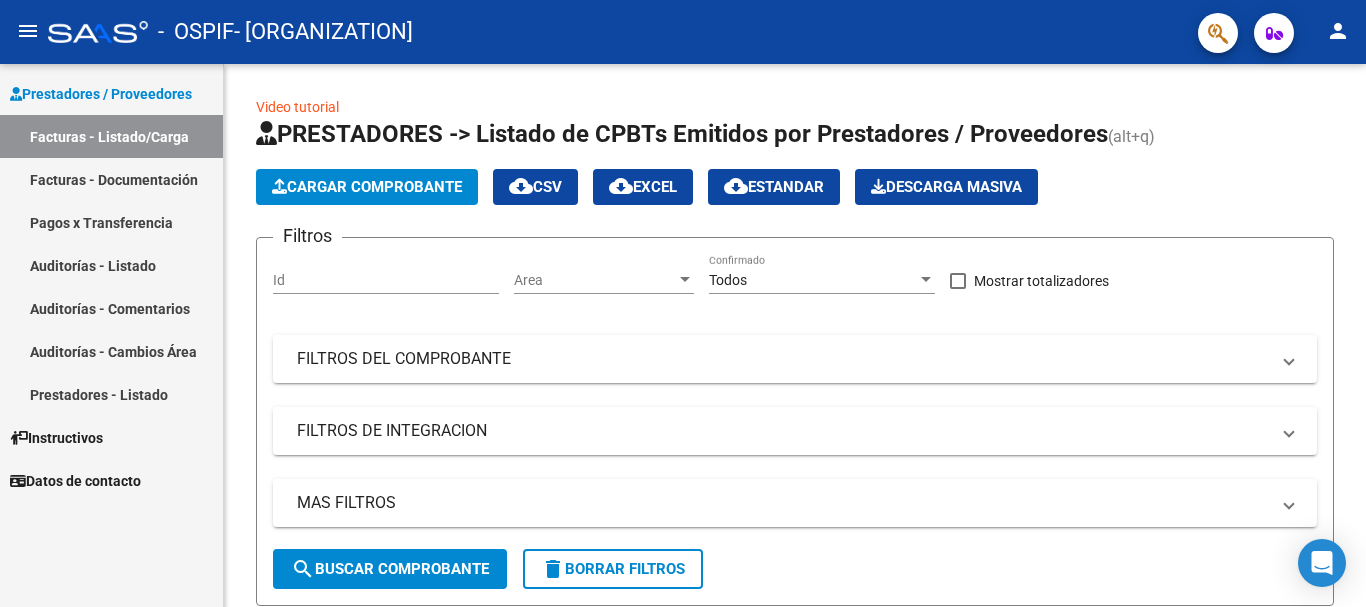 scroll, scrollTop: 0, scrollLeft: 0, axis: both 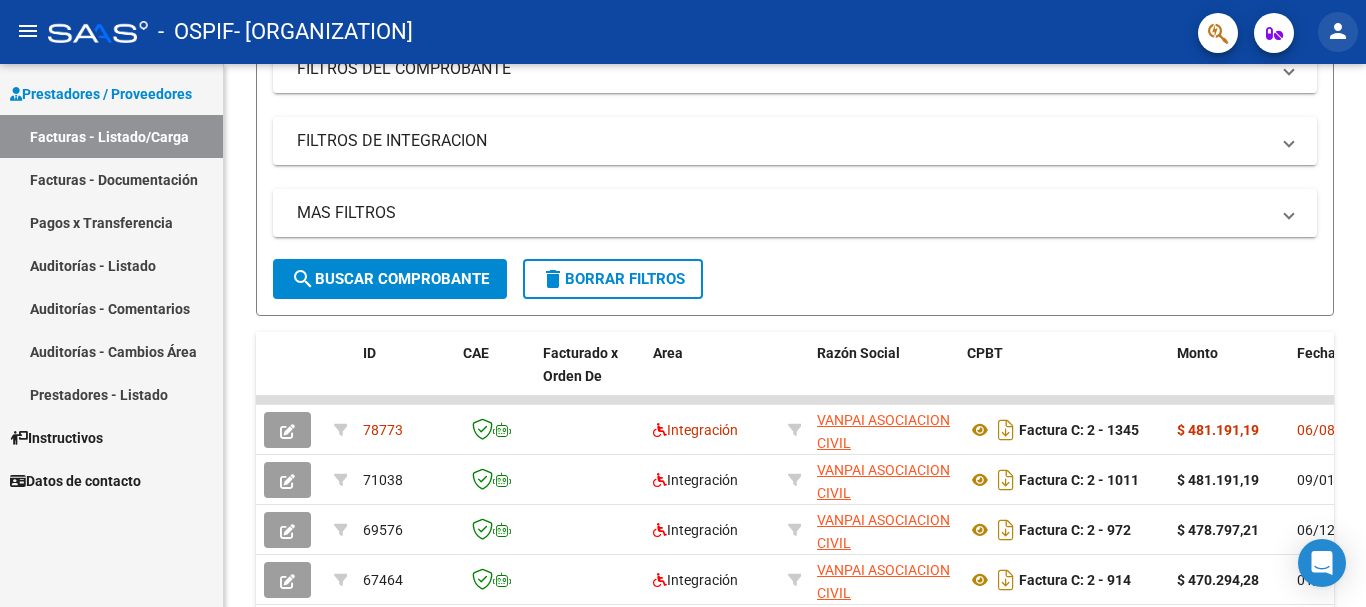 click on "person" 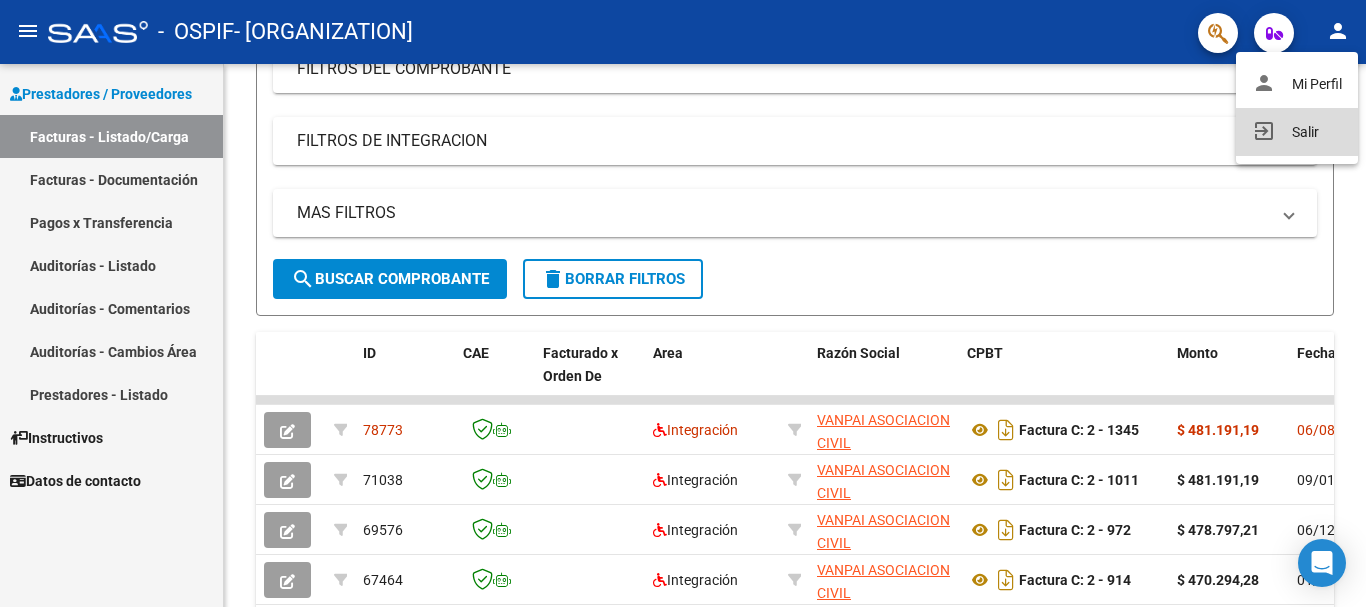 click on "exit_to_app  Salir" at bounding box center (1297, 132) 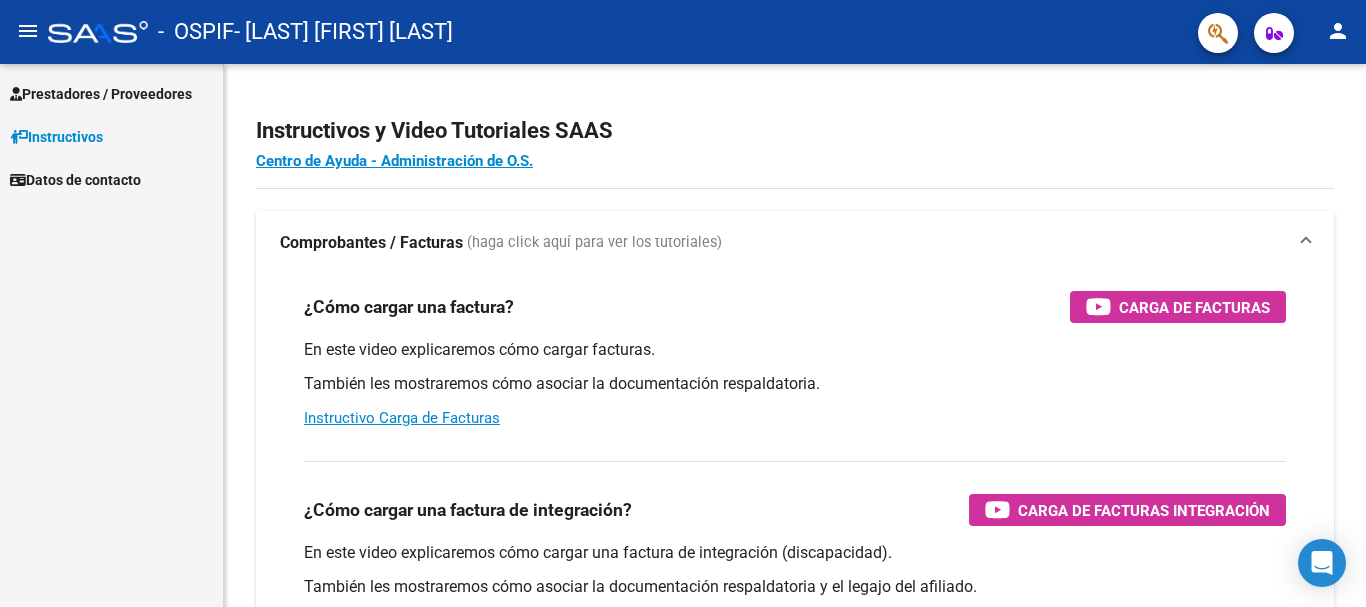 scroll, scrollTop: 0, scrollLeft: 0, axis: both 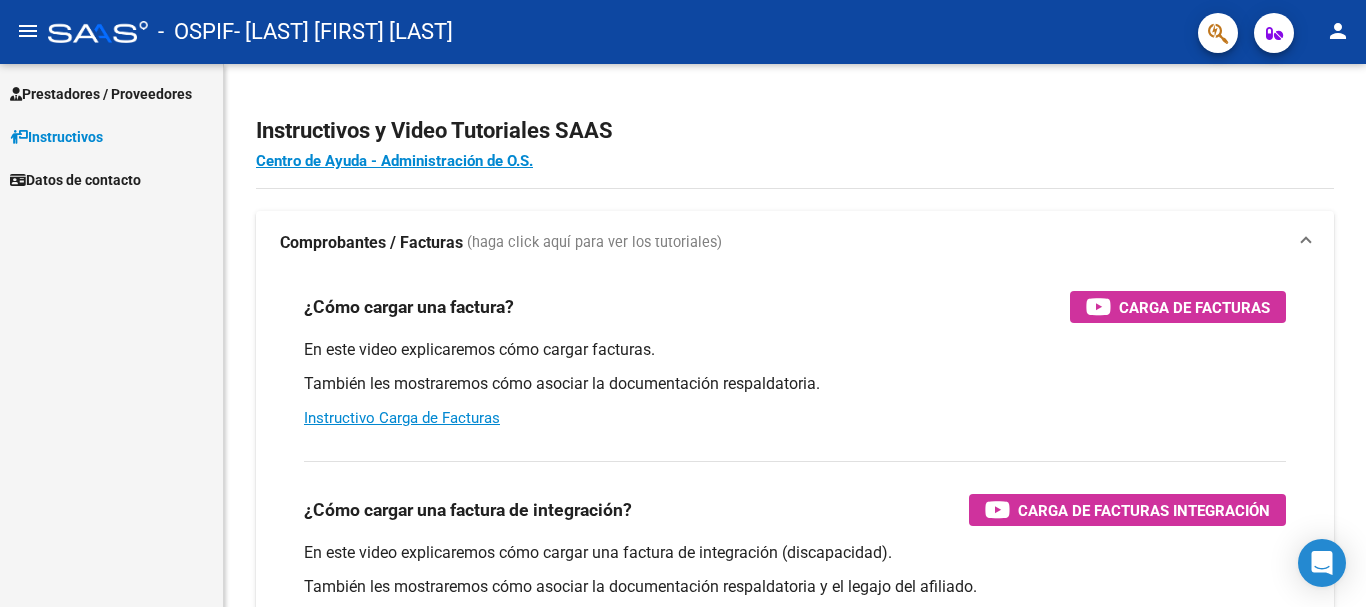 click on "Prestadores / Proveedores" at bounding box center [101, 94] 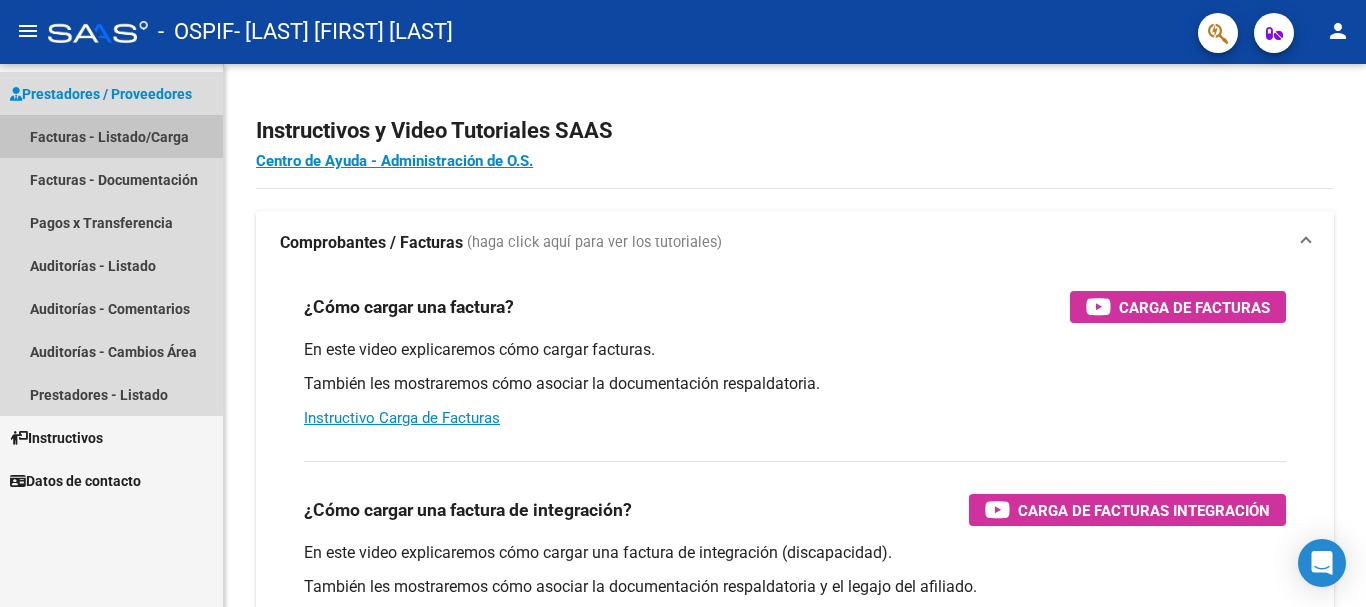 click on "Facturas - Listado/Carga" at bounding box center (111, 136) 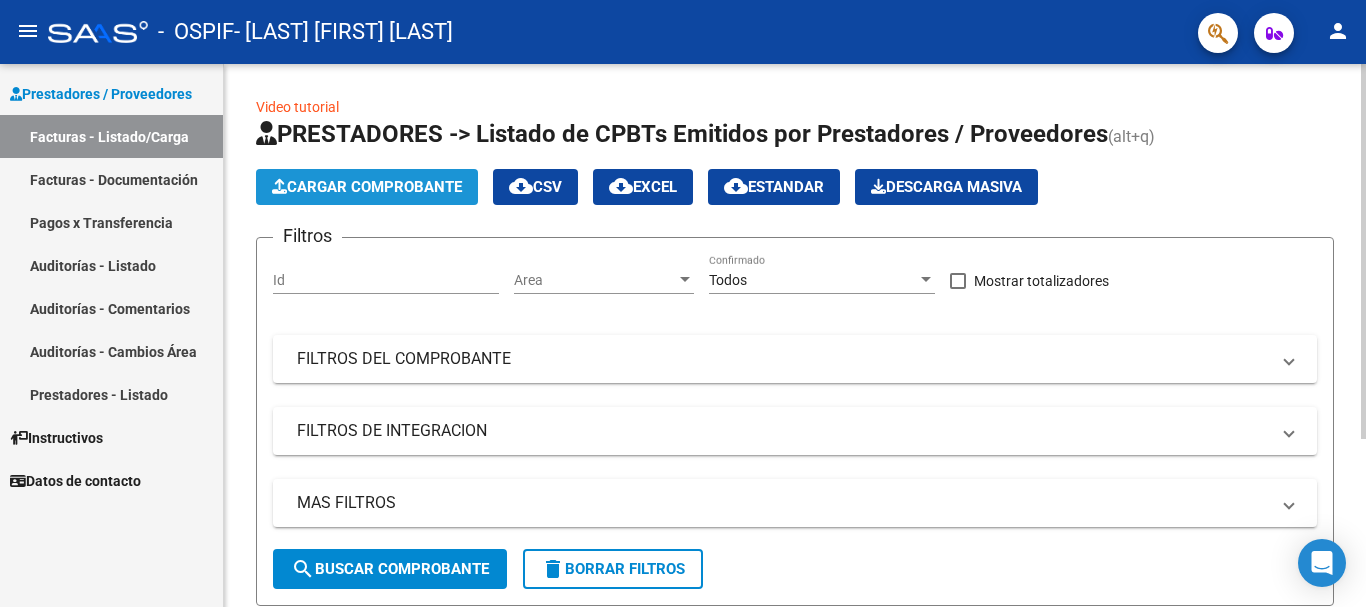 click on "Cargar Comprobante" 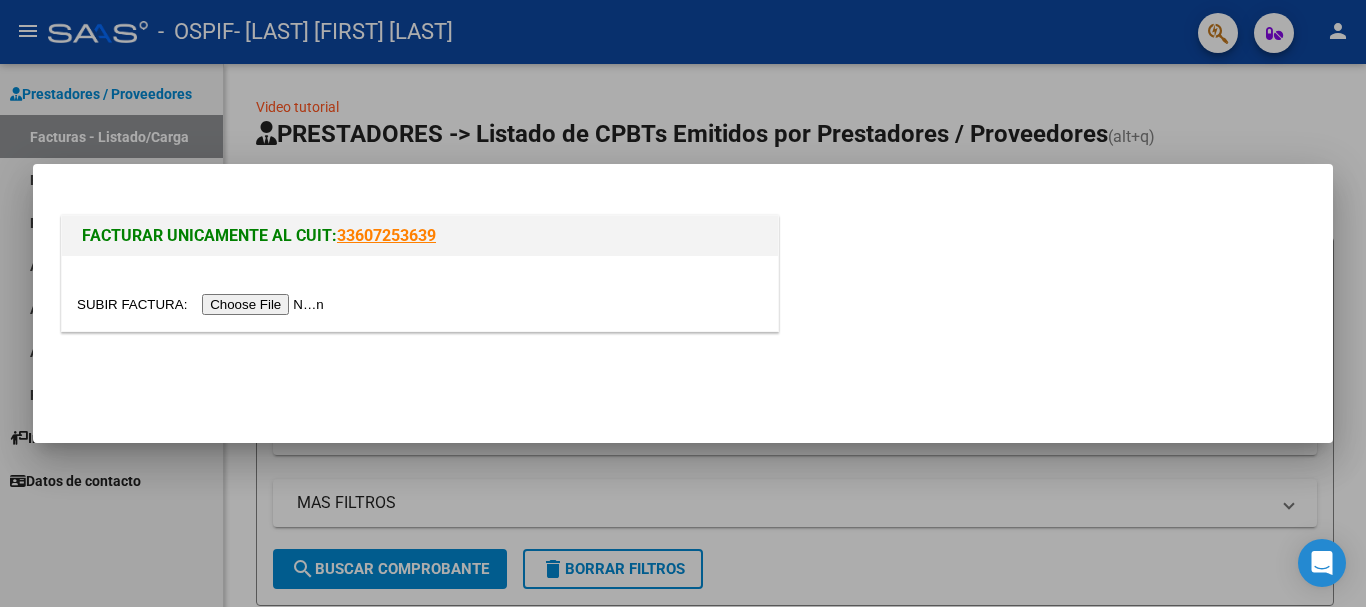 click at bounding box center (203, 304) 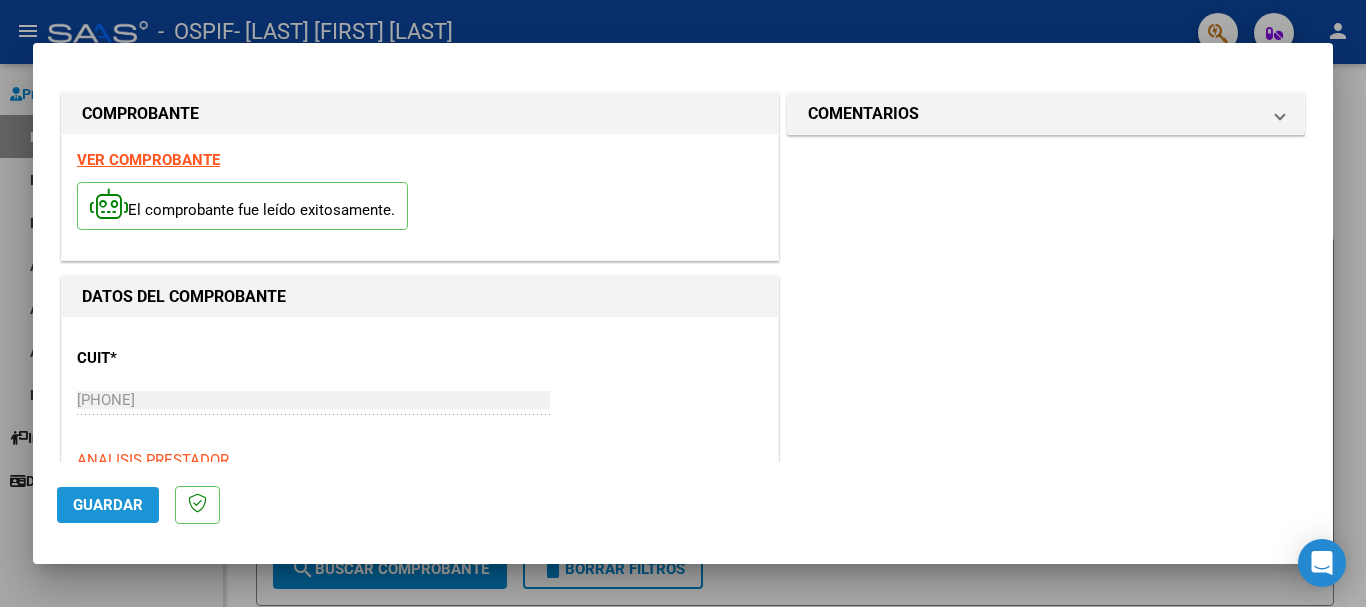click on "Guardar" 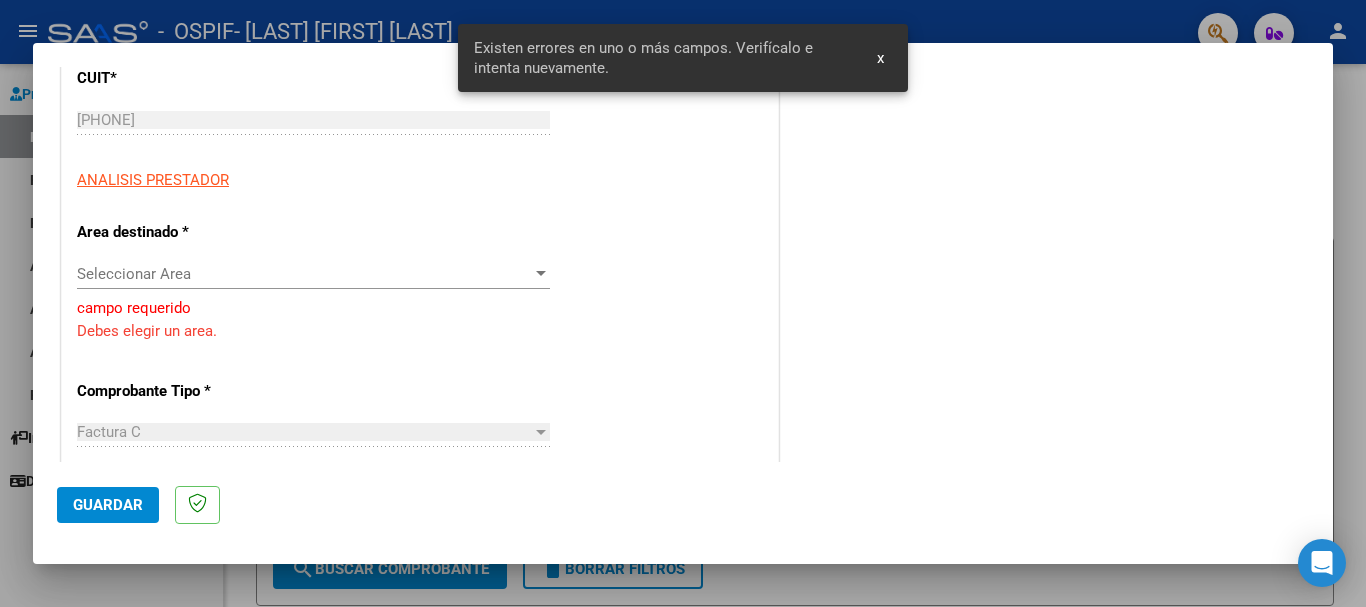 click on "x" at bounding box center [880, 58] 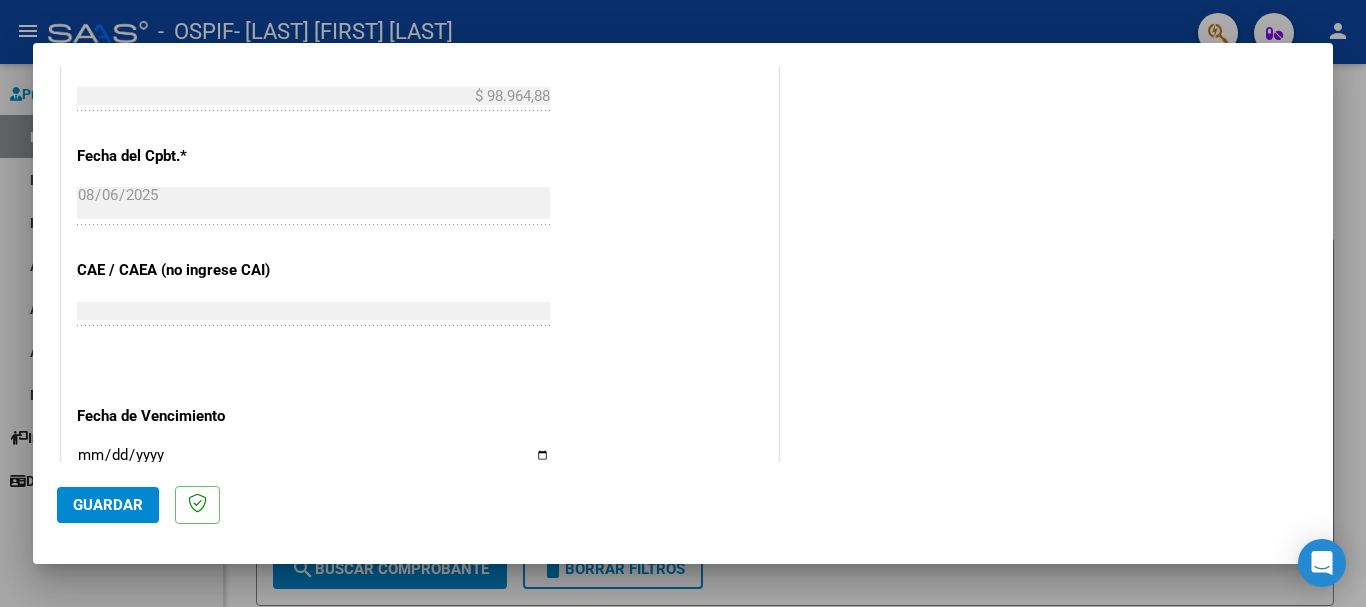 scroll, scrollTop: 960, scrollLeft: 0, axis: vertical 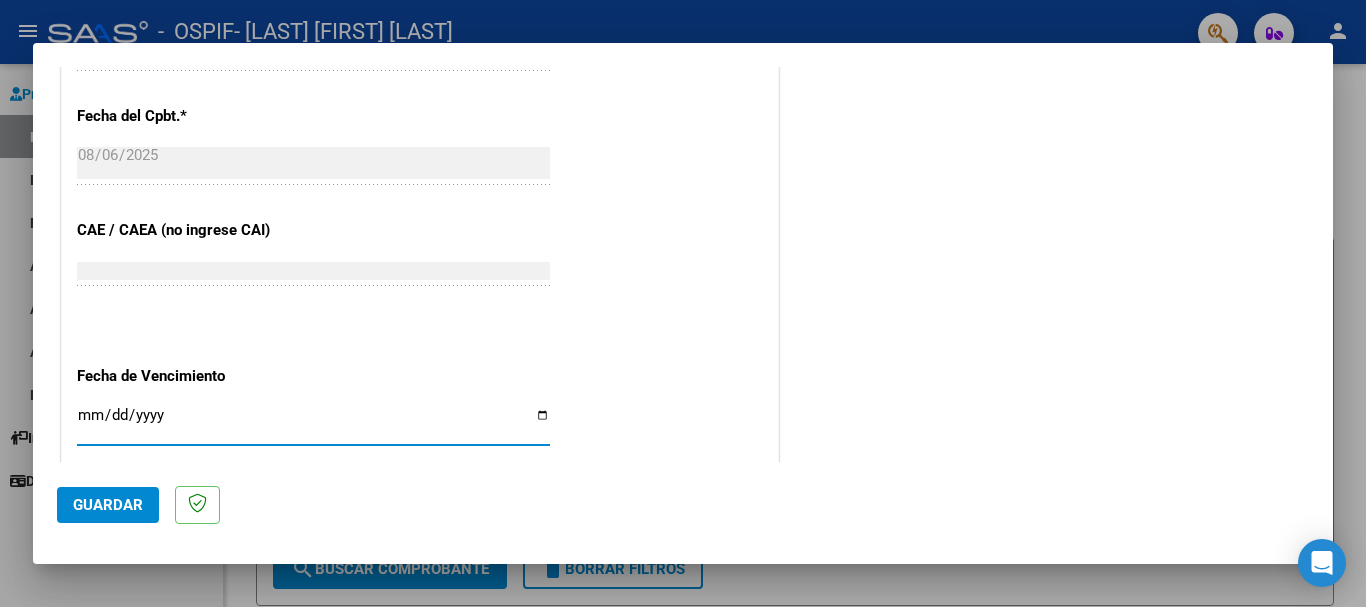 click on "Ingresar la fecha" at bounding box center [313, 423] 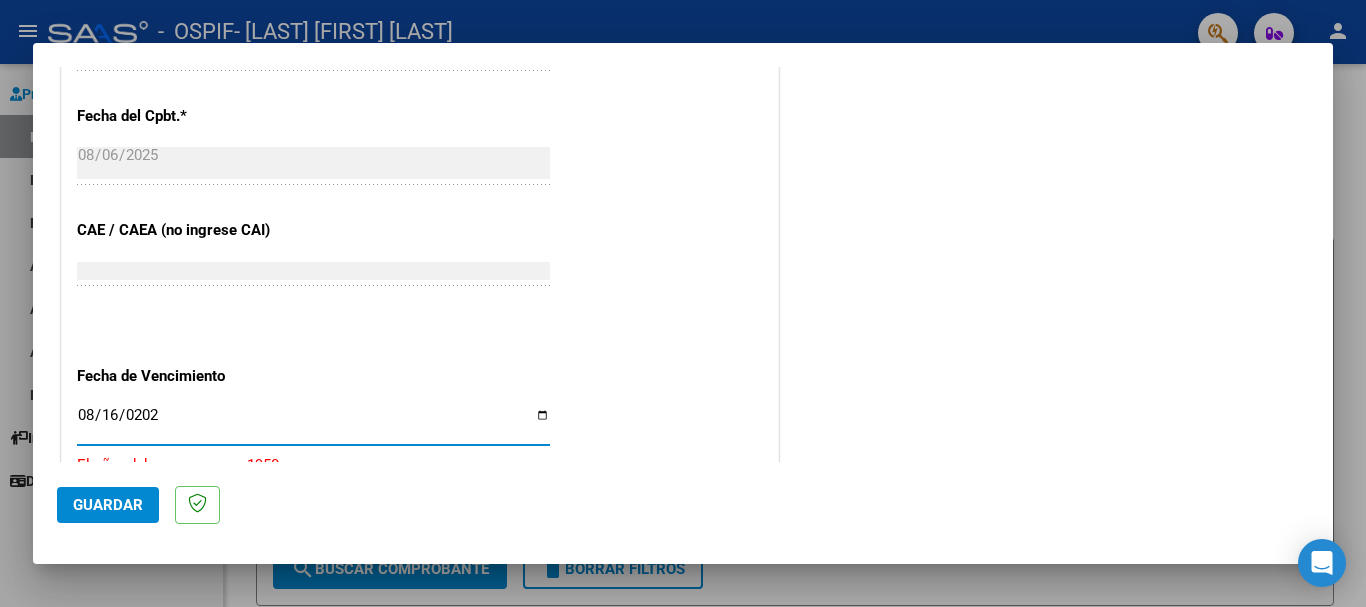 type on "2025-08-16" 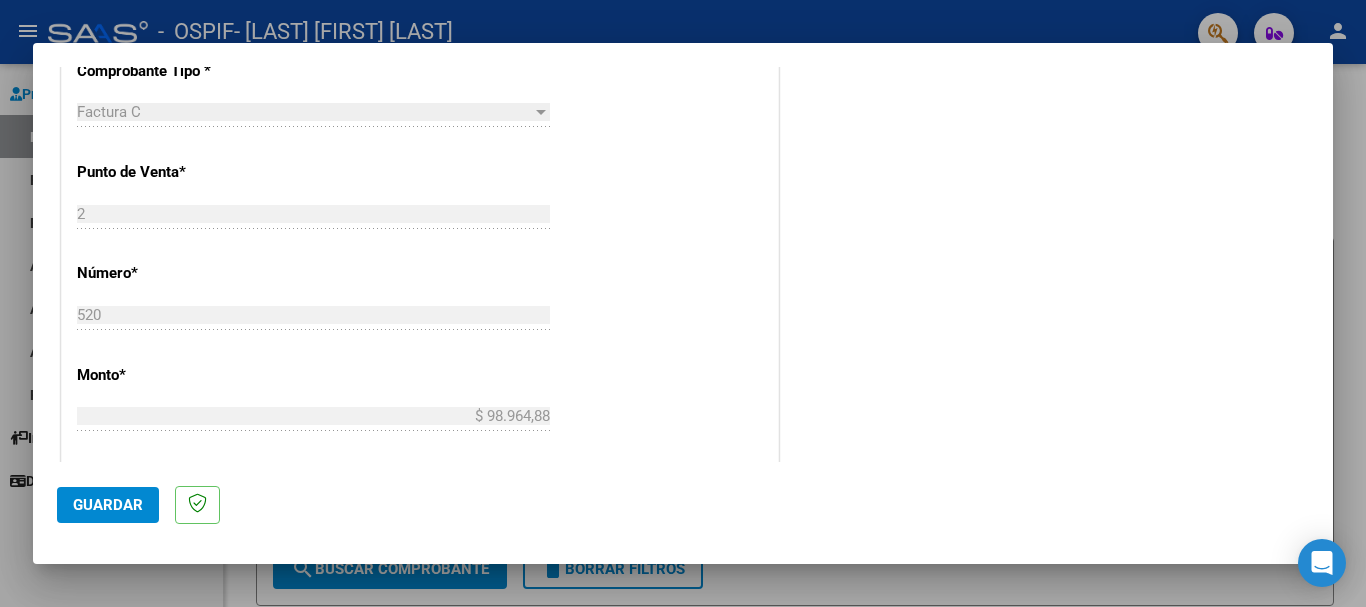 scroll, scrollTop: 560, scrollLeft: 0, axis: vertical 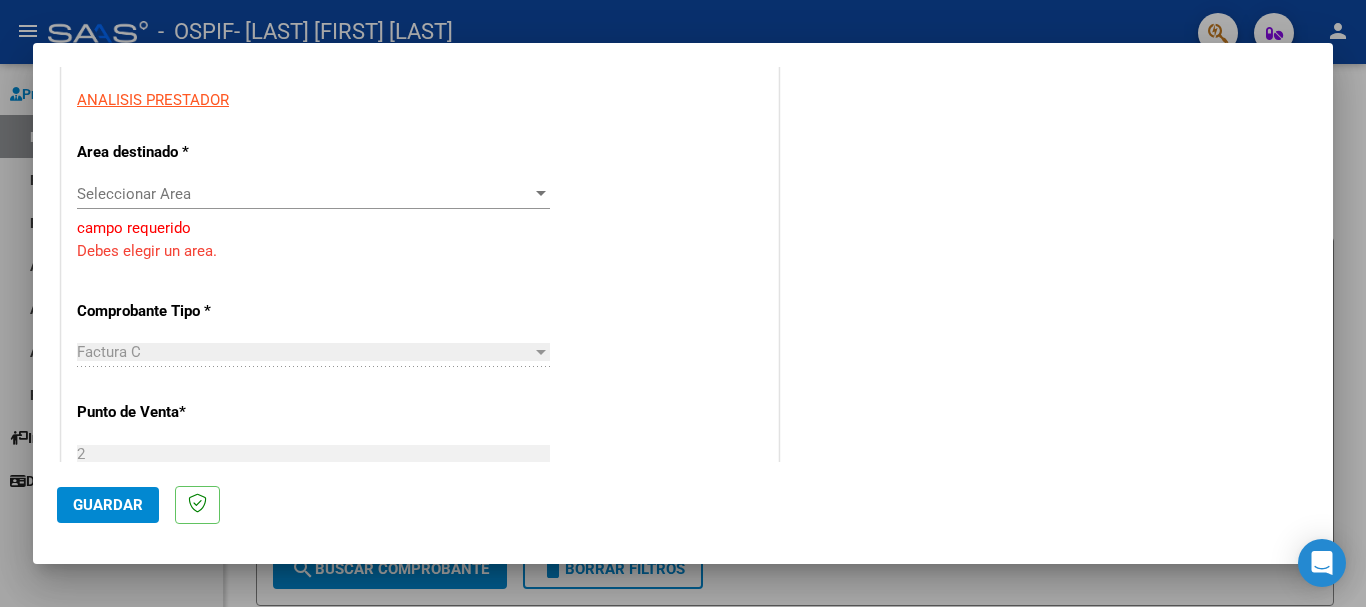 click on "Seleccionar Area" at bounding box center [304, 194] 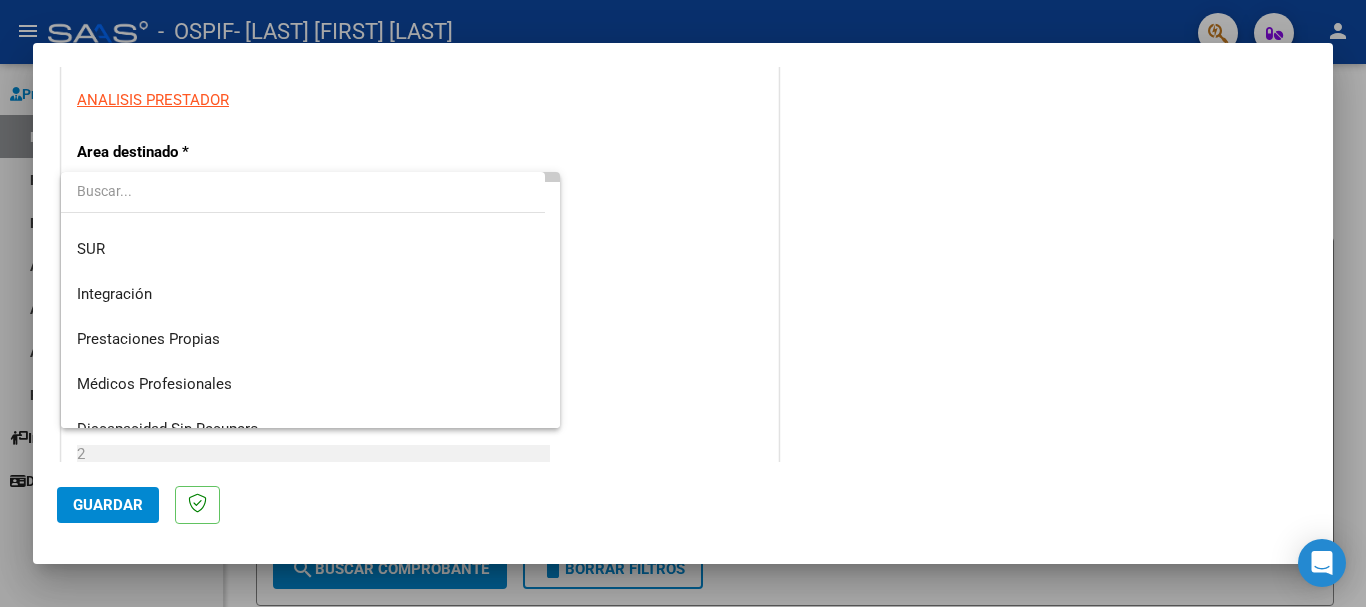 scroll, scrollTop: 104, scrollLeft: 0, axis: vertical 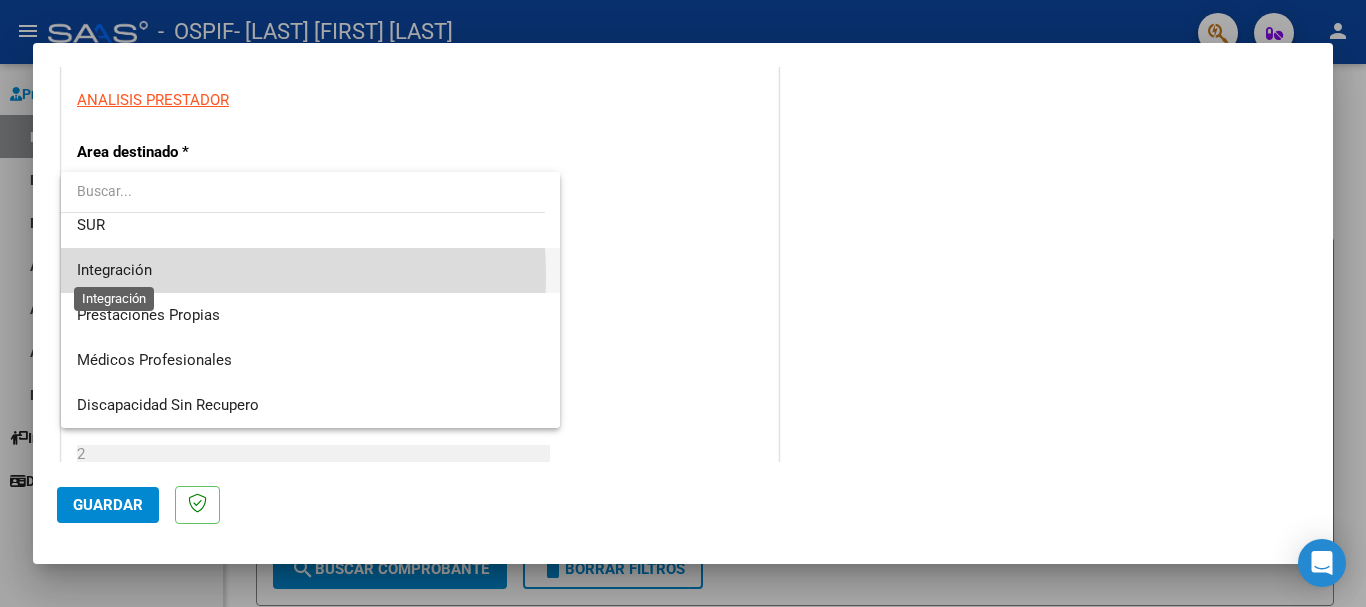 click on "Integración" at bounding box center (114, 270) 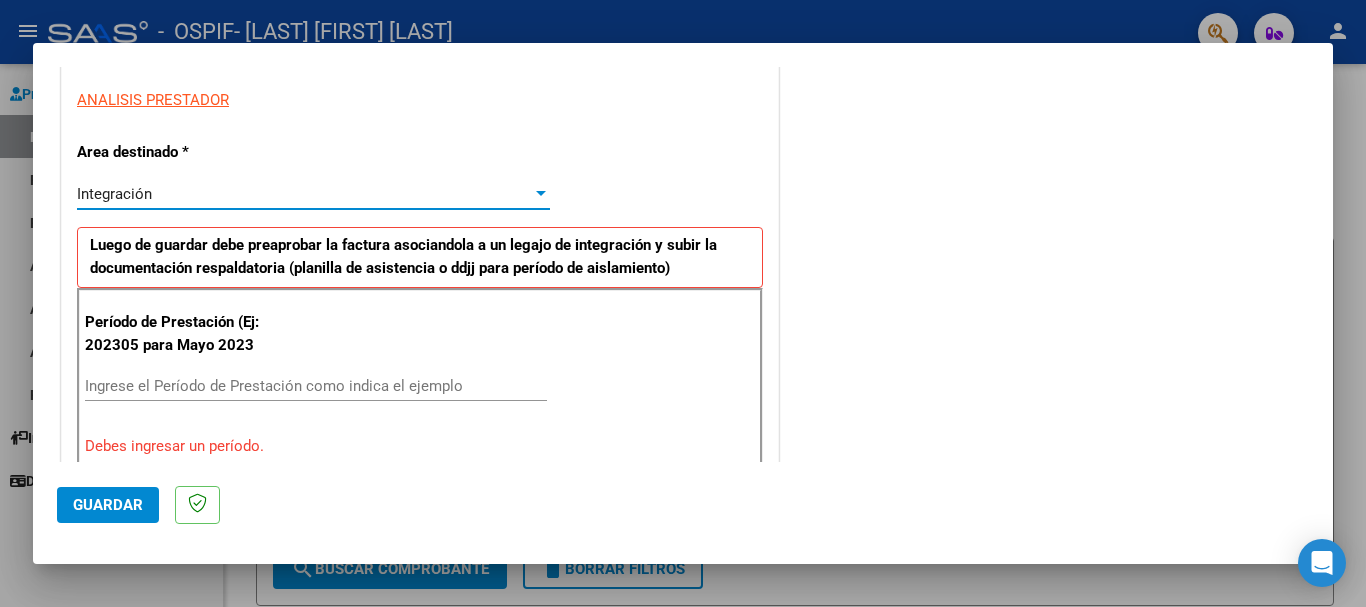 click at bounding box center [541, 193] 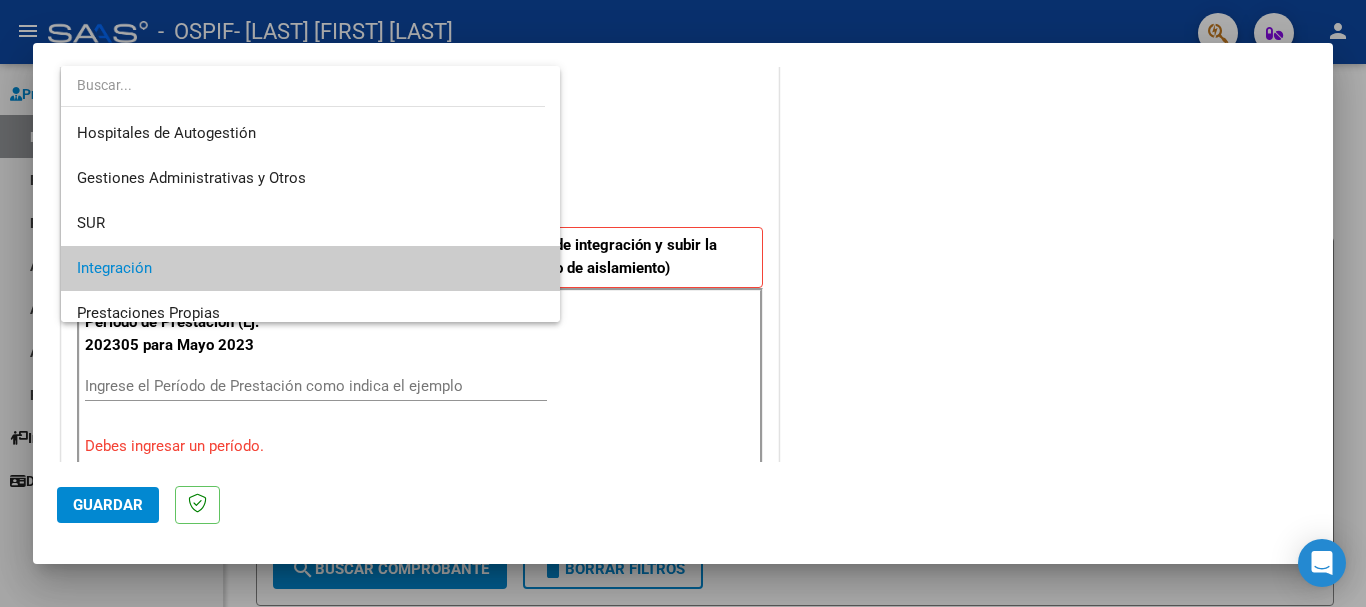 scroll, scrollTop: 75, scrollLeft: 0, axis: vertical 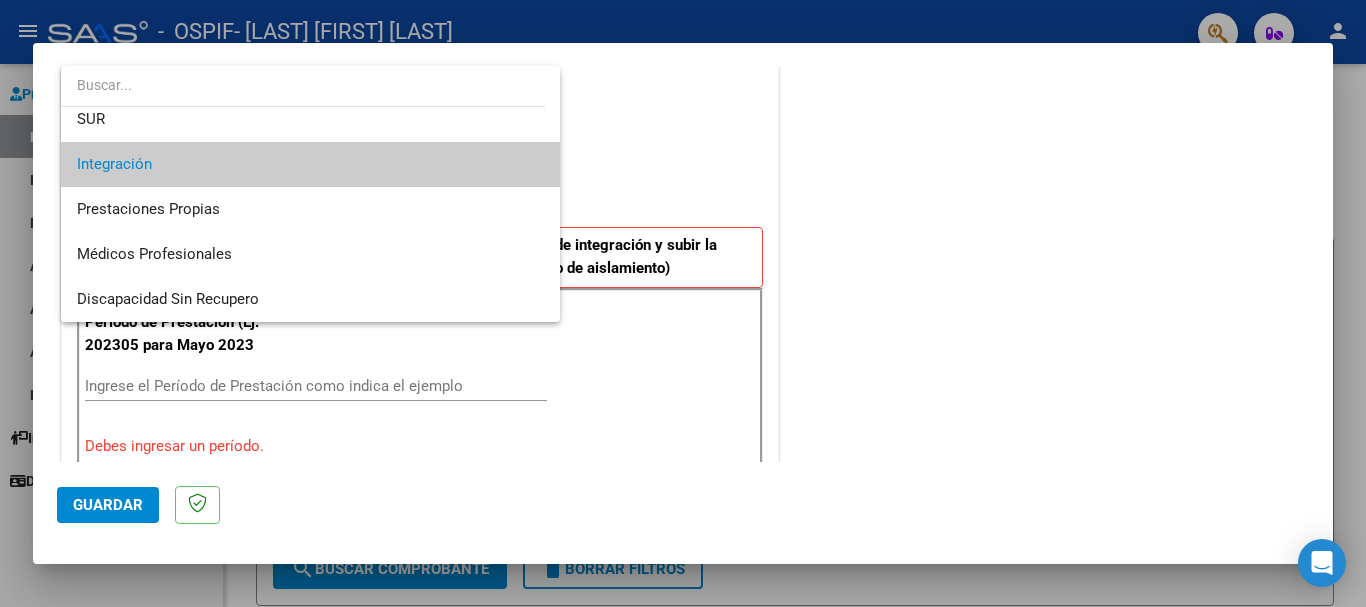 click at bounding box center (683, 303) 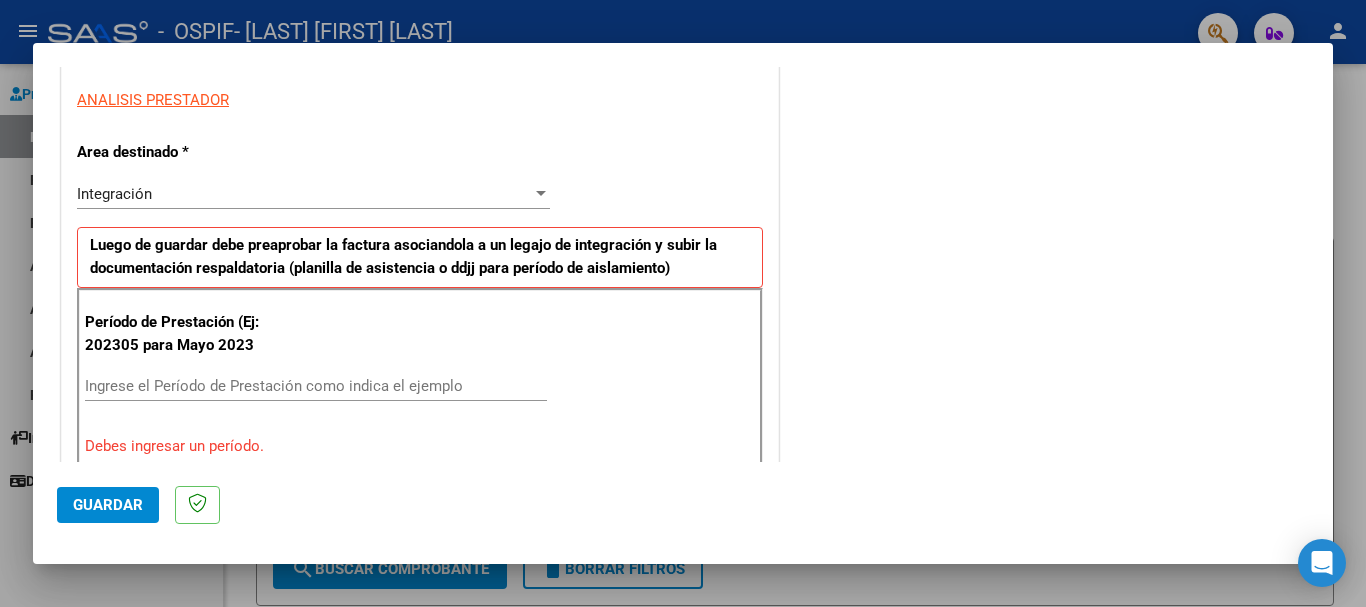 click at bounding box center [683, 303] 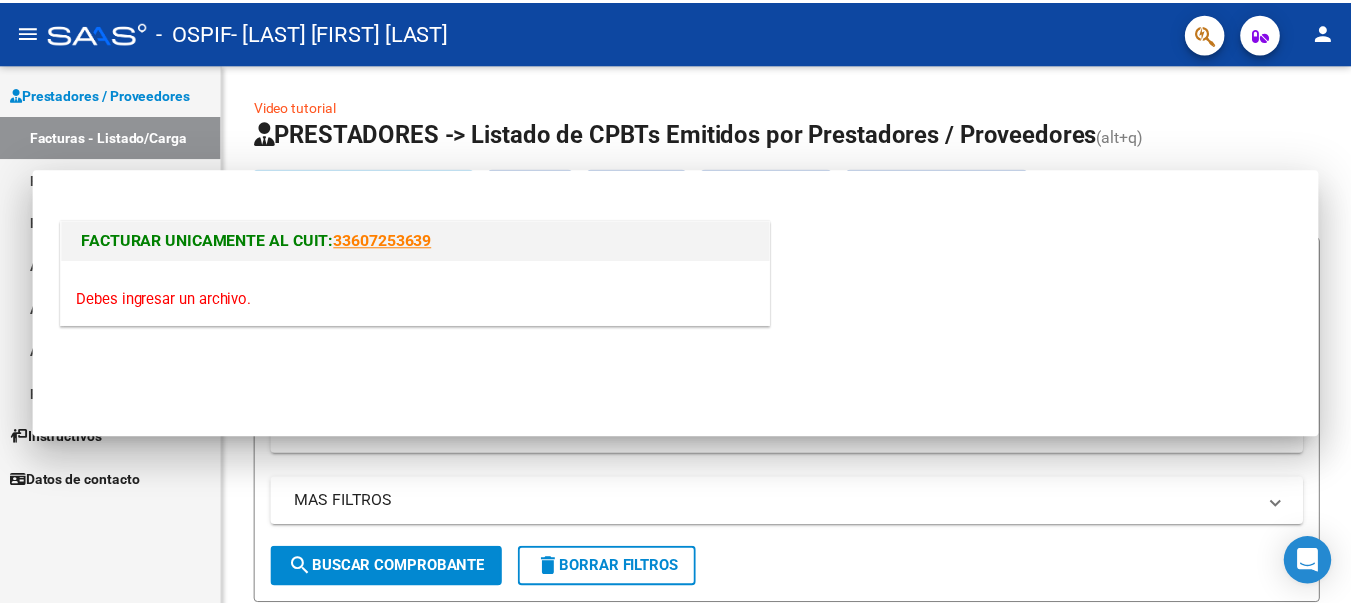 scroll, scrollTop: 0, scrollLeft: 0, axis: both 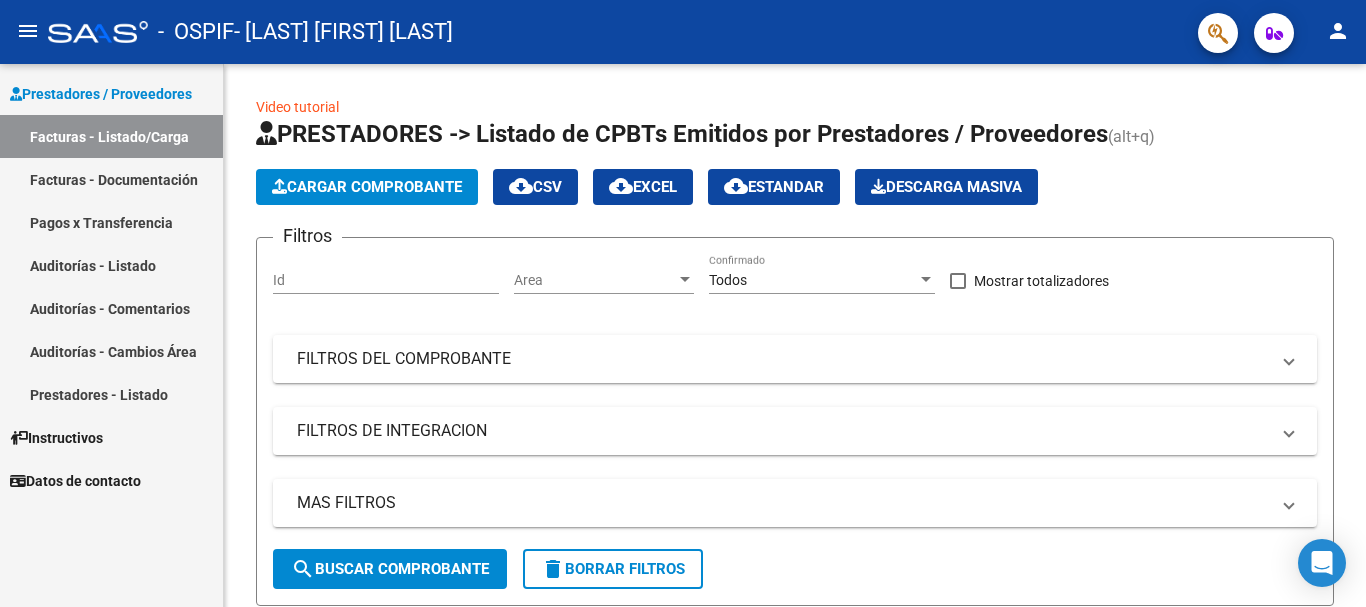 click on "person" 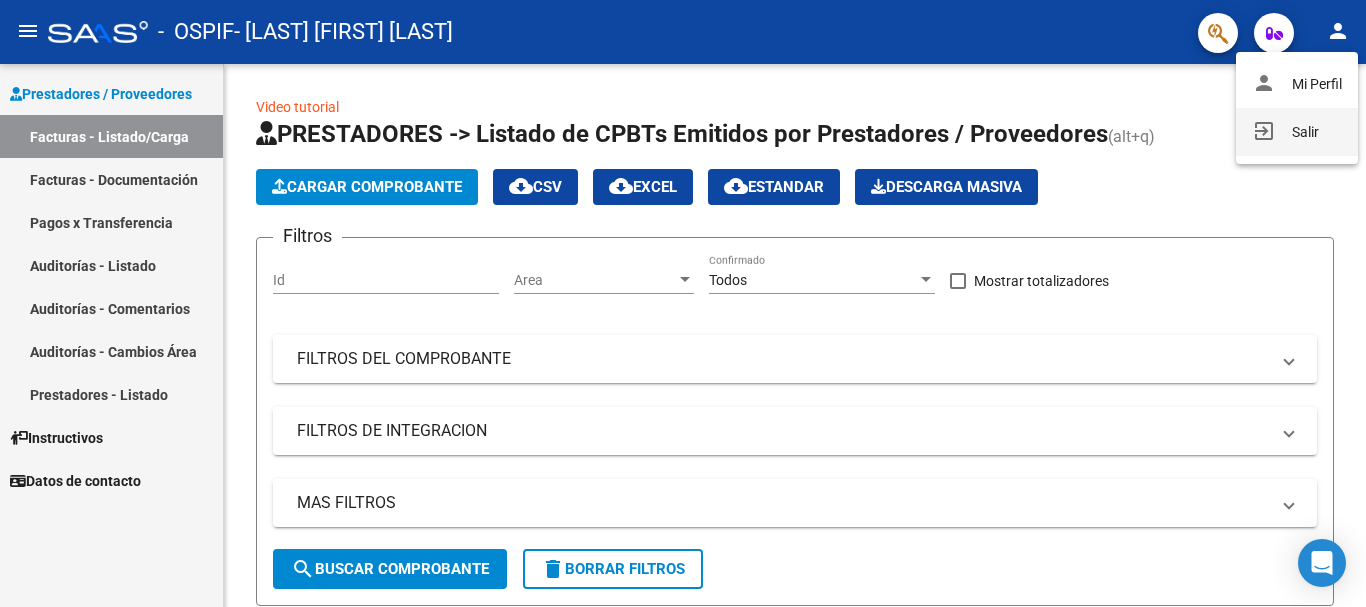 click on "exit_to_app  Salir" at bounding box center [1297, 132] 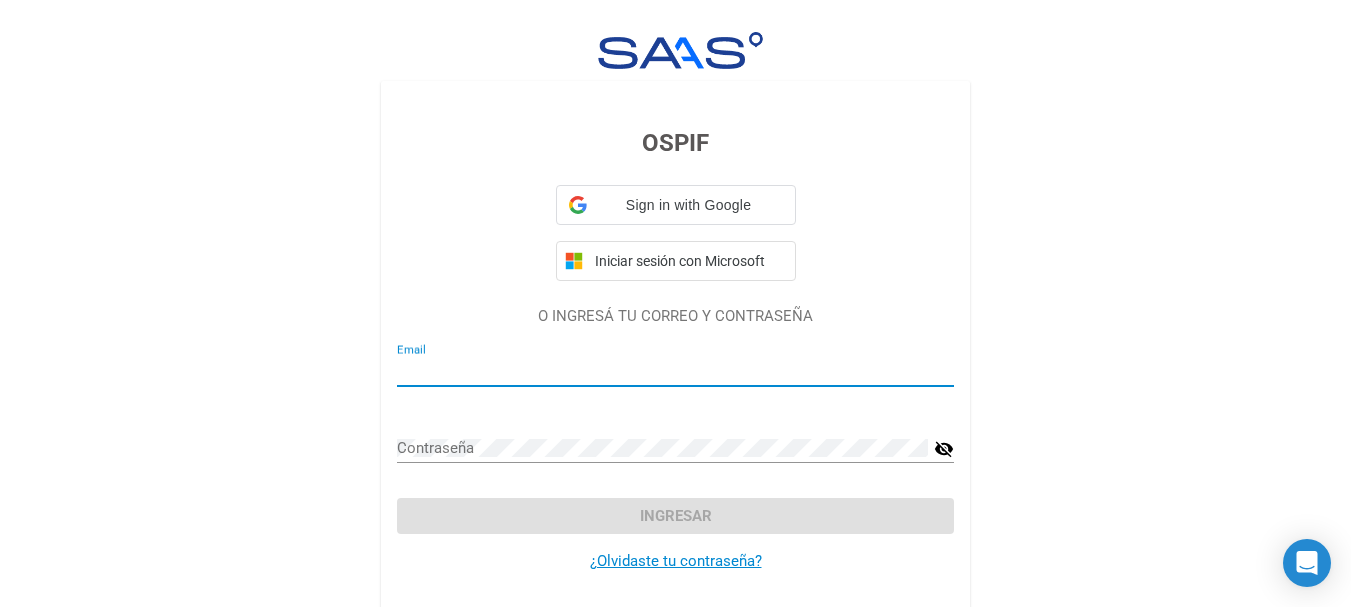 type on "ximenalauram@gmail.com" 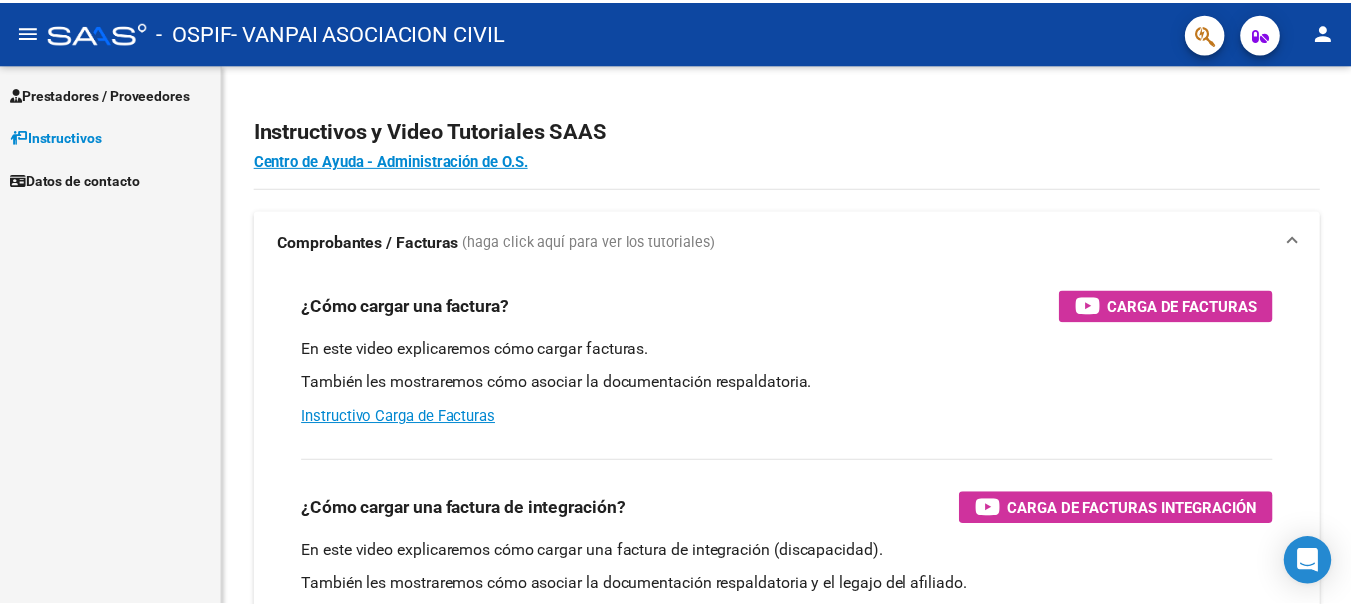 scroll, scrollTop: 0, scrollLeft: 0, axis: both 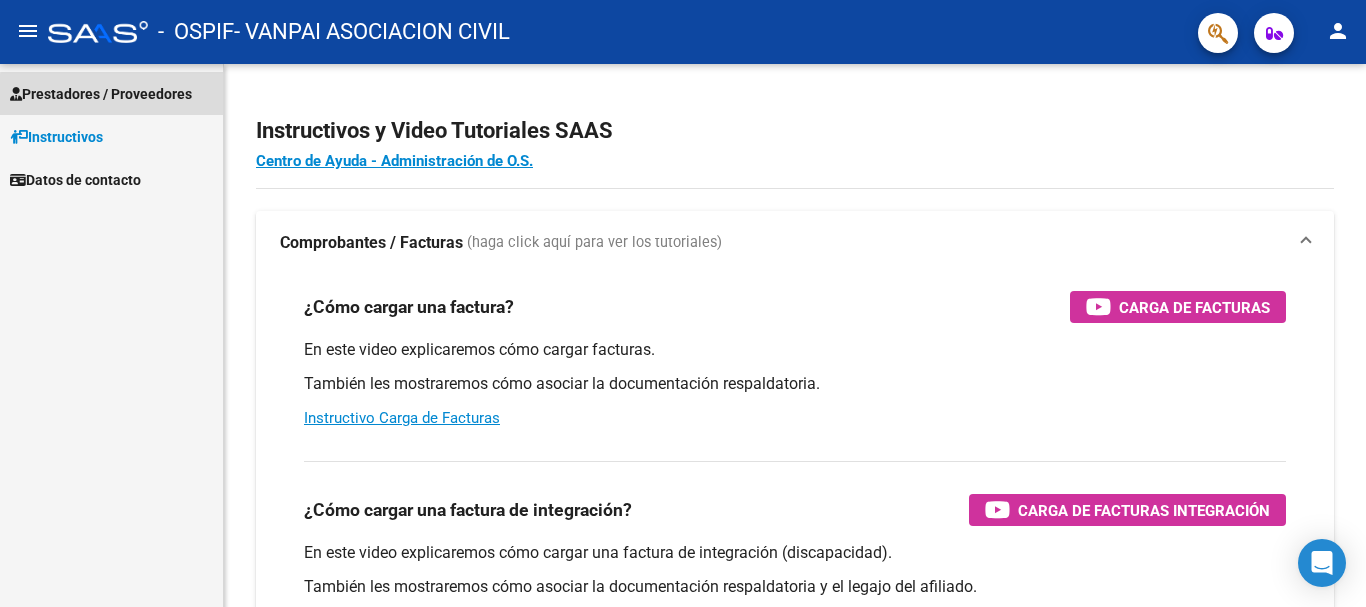 click on "Prestadores / Proveedores" at bounding box center (101, 94) 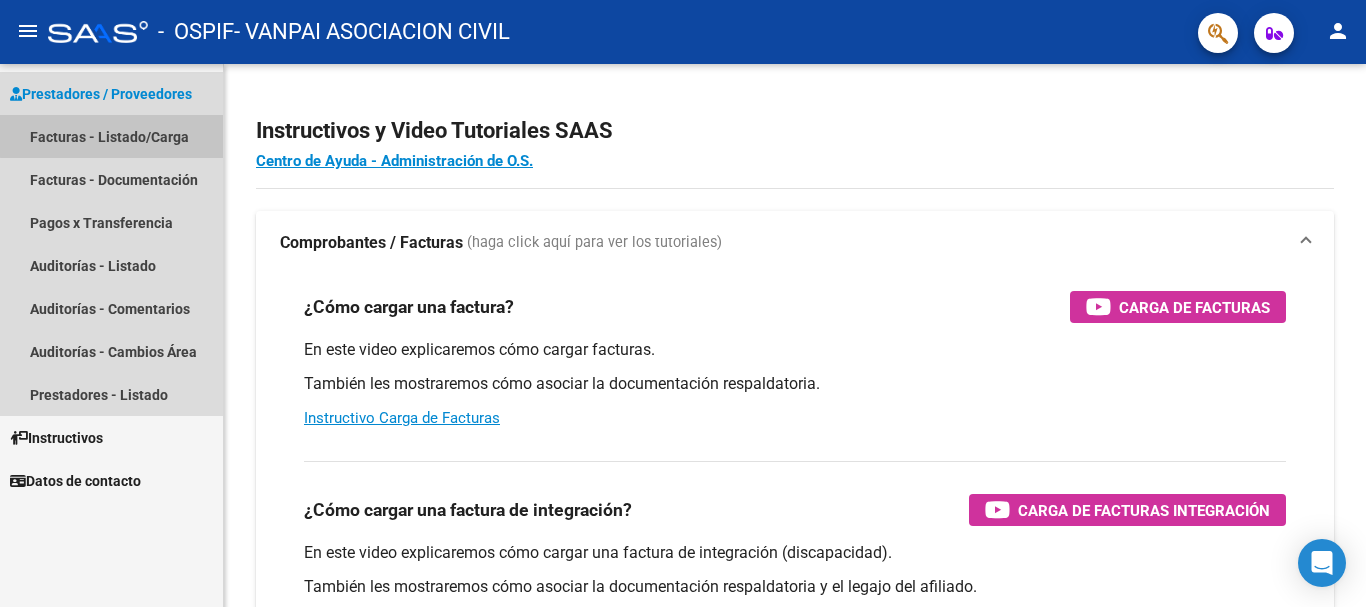 click on "Facturas - Listado/Carga" at bounding box center [111, 136] 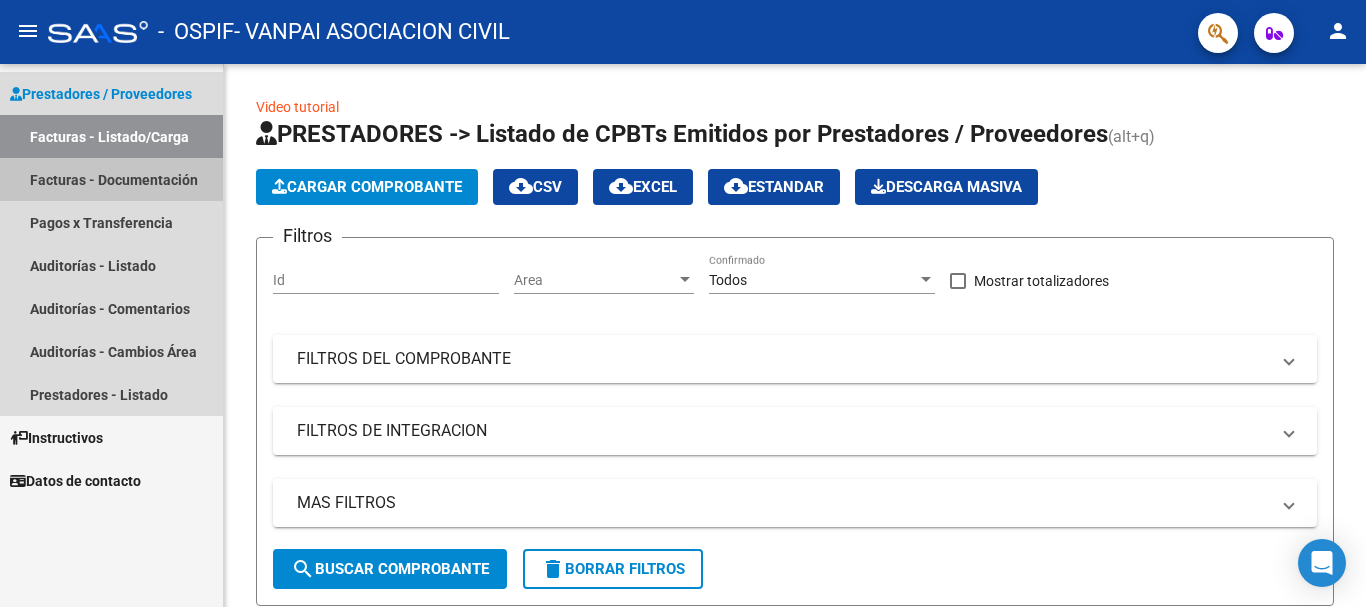 click on "Facturas - Documentación" at bounding box center (111, 179) 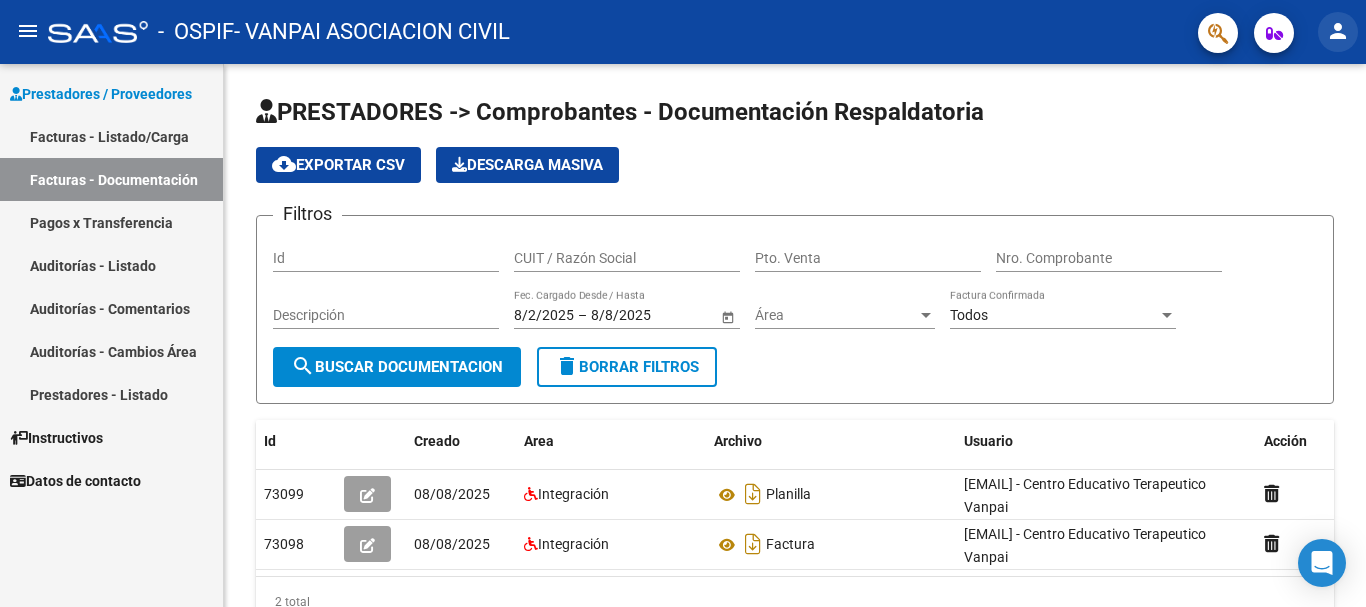 click on "person" 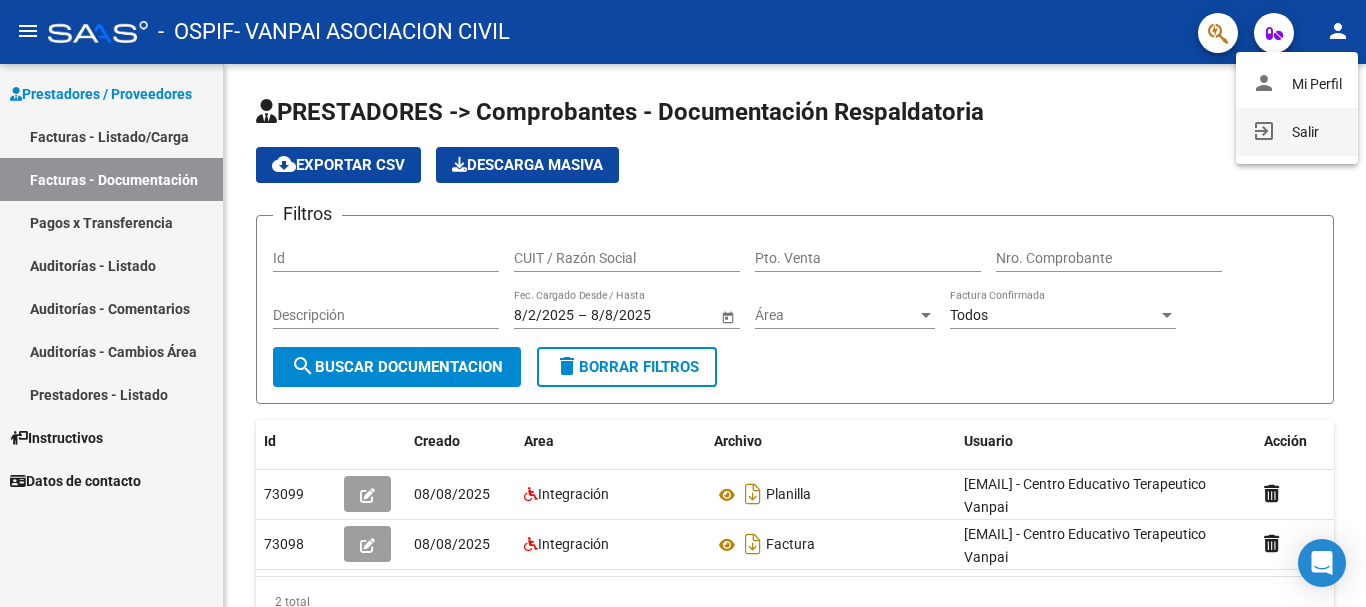 click on "exit_to_app  Salir" at bounding box center (1297, 132) 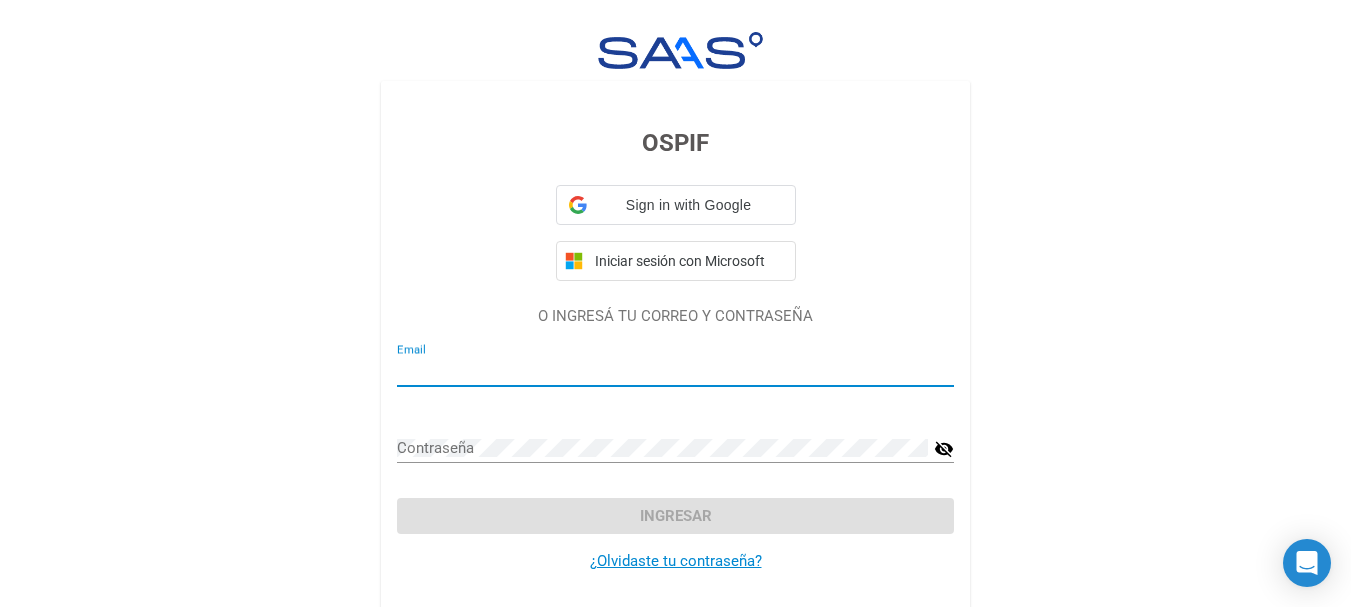type on "[EMAIL]" 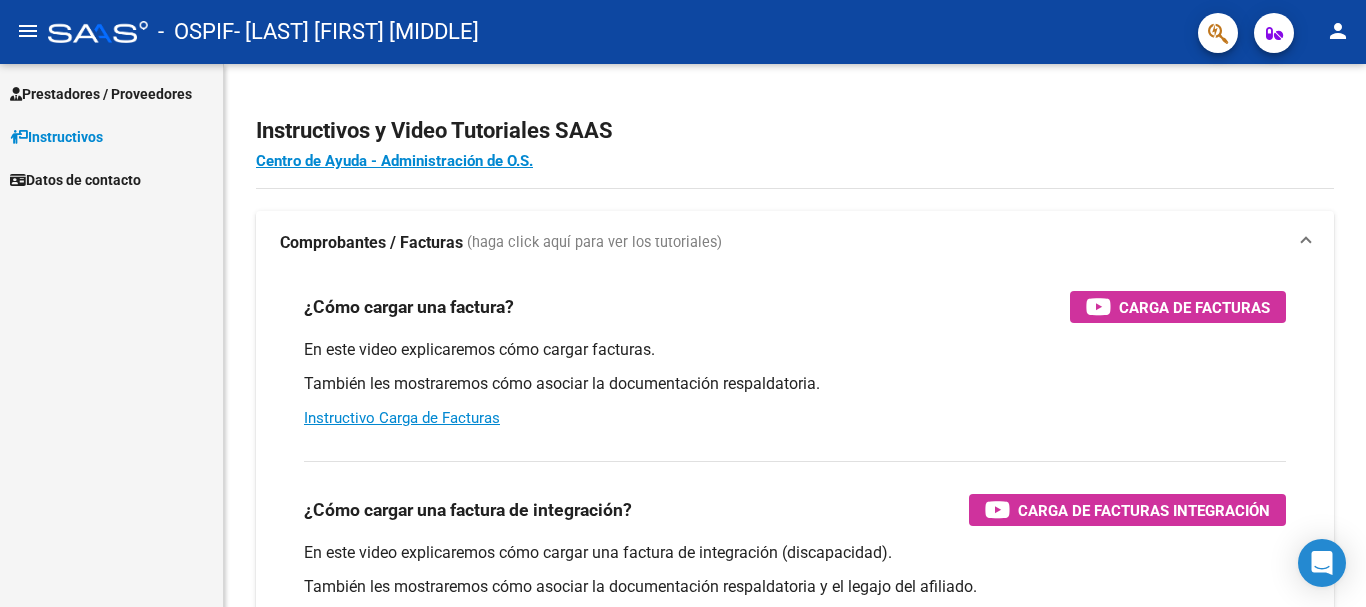 scroll, scrollTop: 0, scrollLeft: 0, axis: both 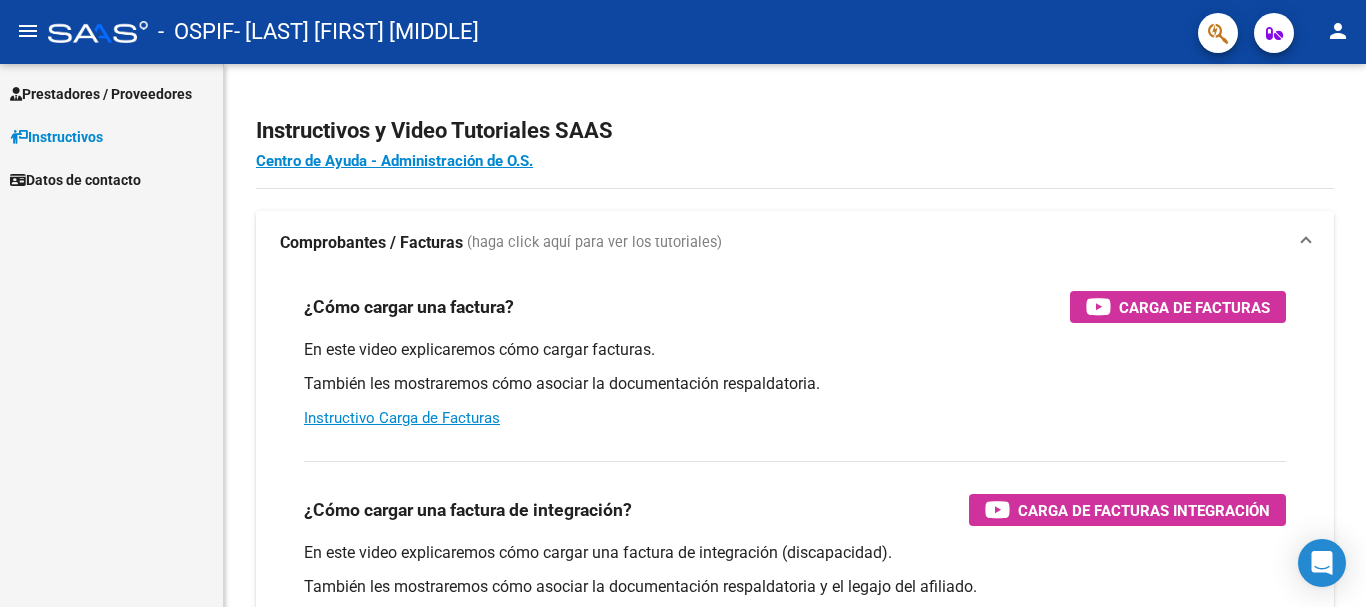 click on "Prestadores / Proveedores" at bounding box center [101, 94] 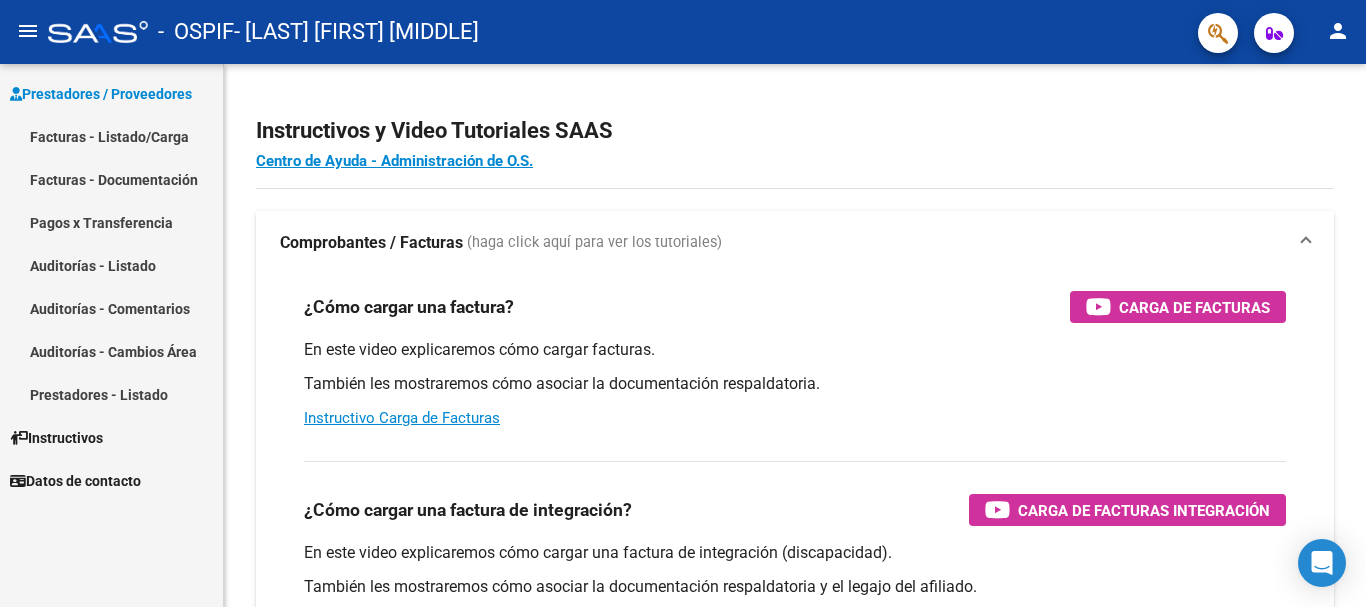click on "Facturas - Listado/Carga" at bounding box center [111, 136] 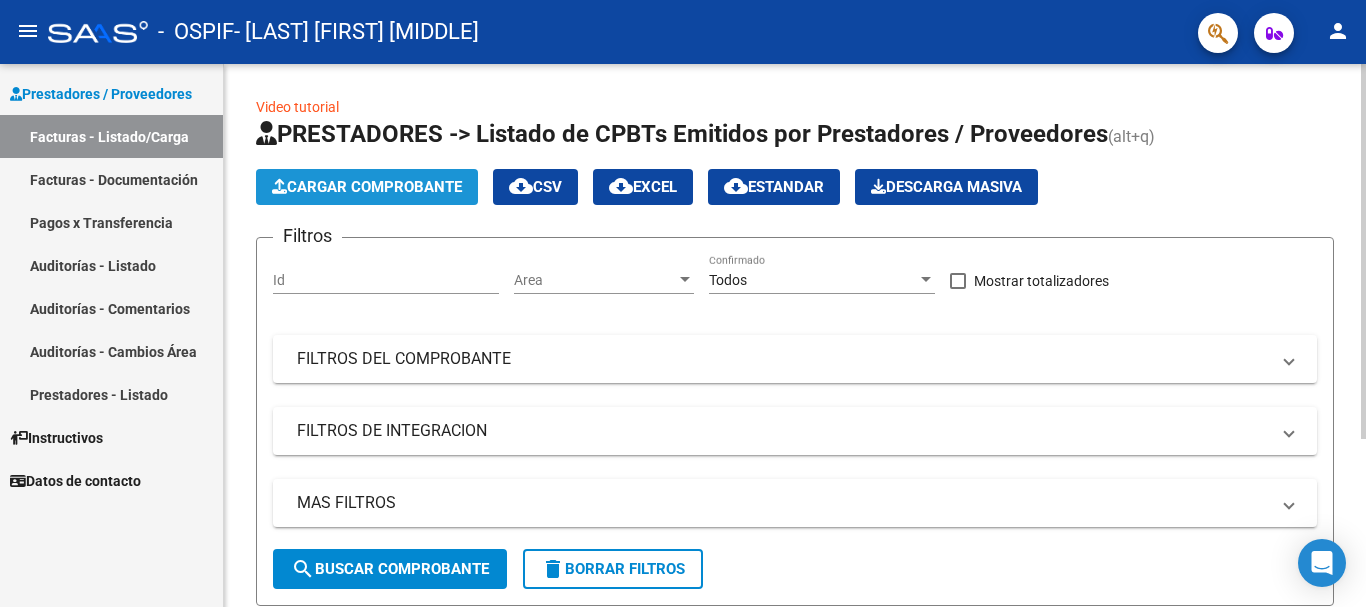 click on "Cargar Comprobante" 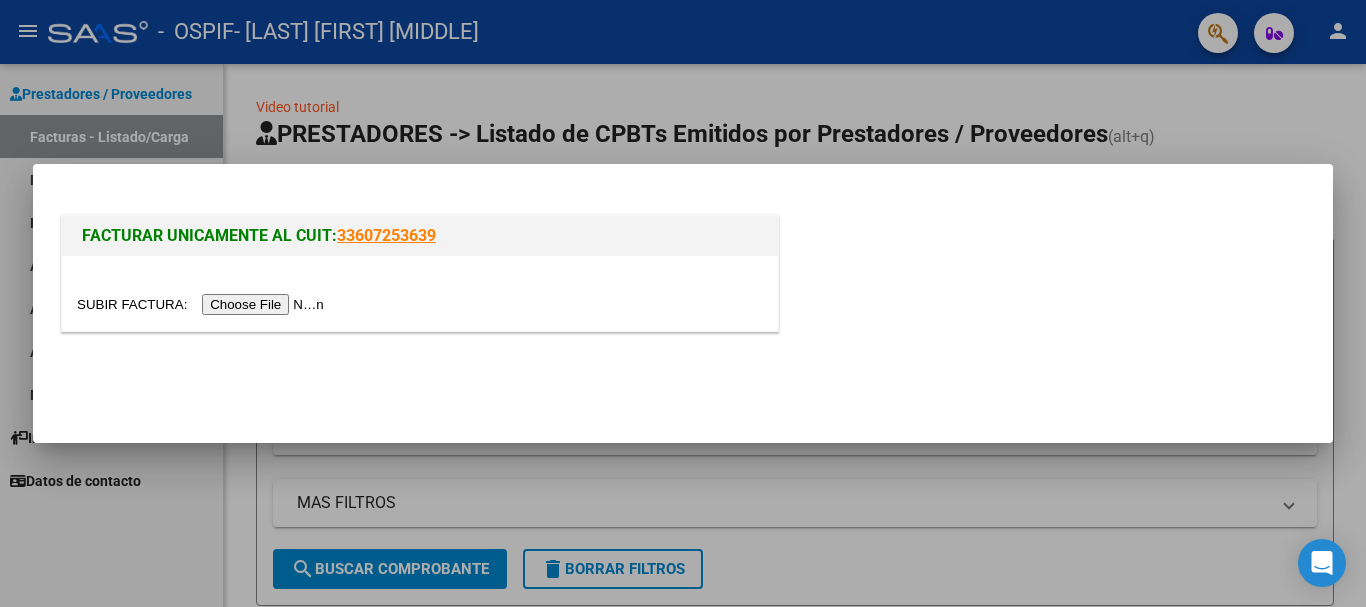 click at bounding box center (203, 304) 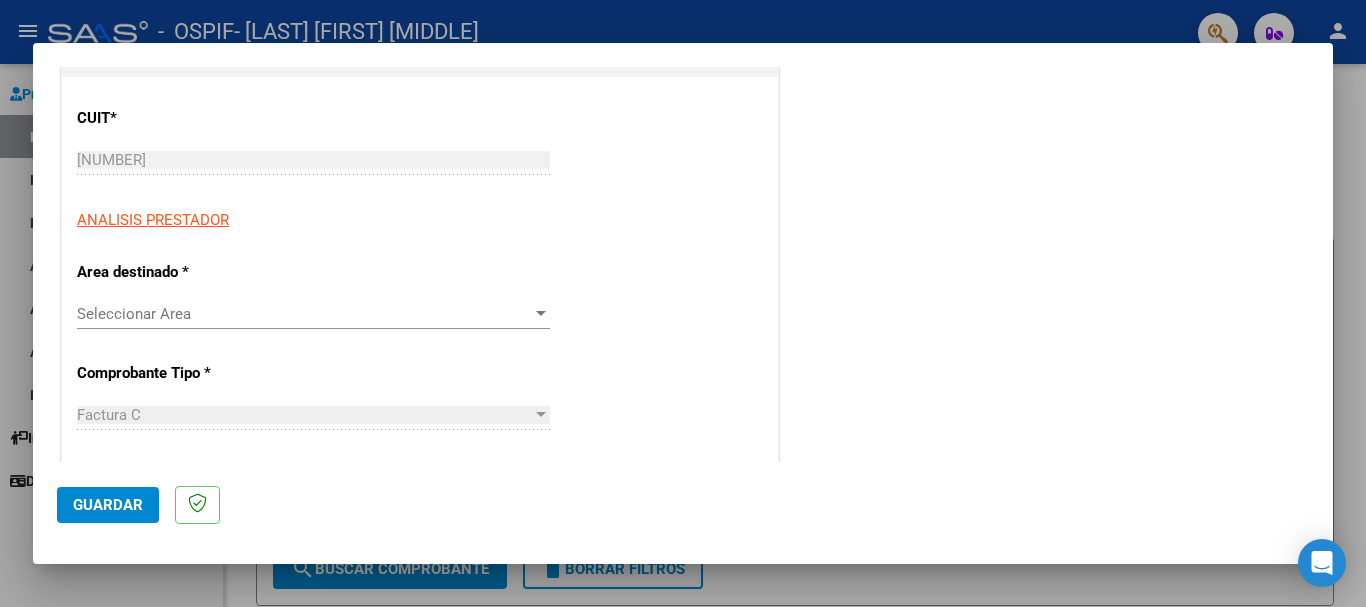 scroll, scrollTop: 280, scrollLeft: 0, axis: vertical 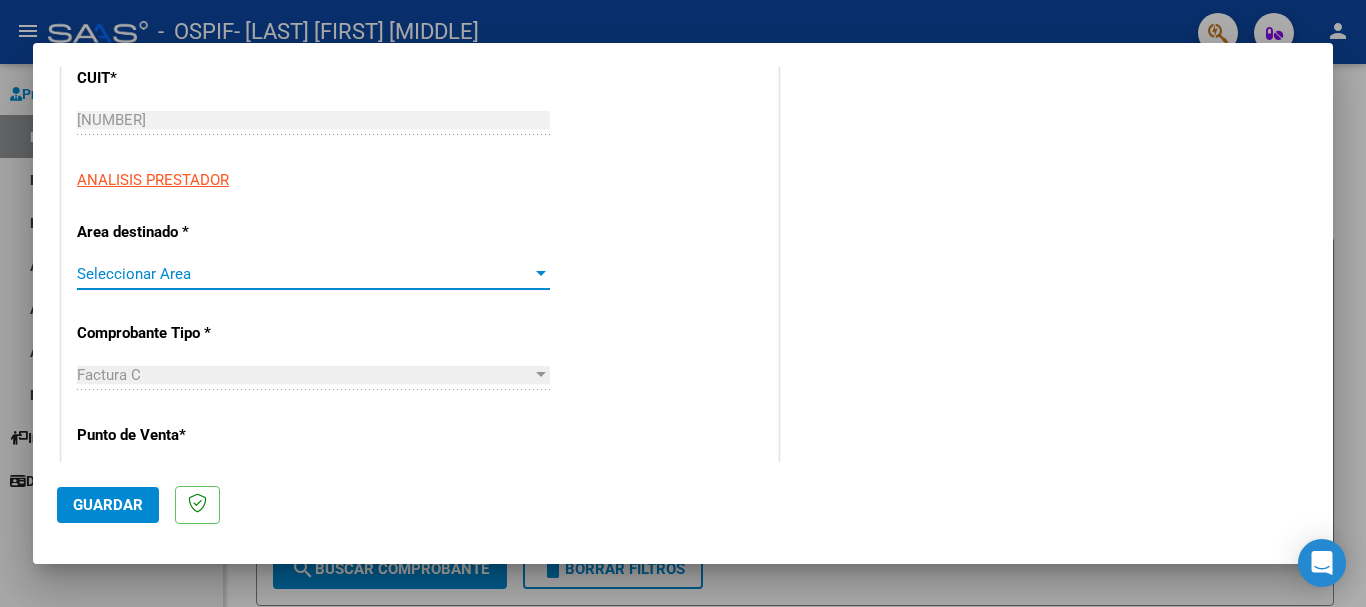 click on "Seleccionar Area" at bounding box center (304, 274) 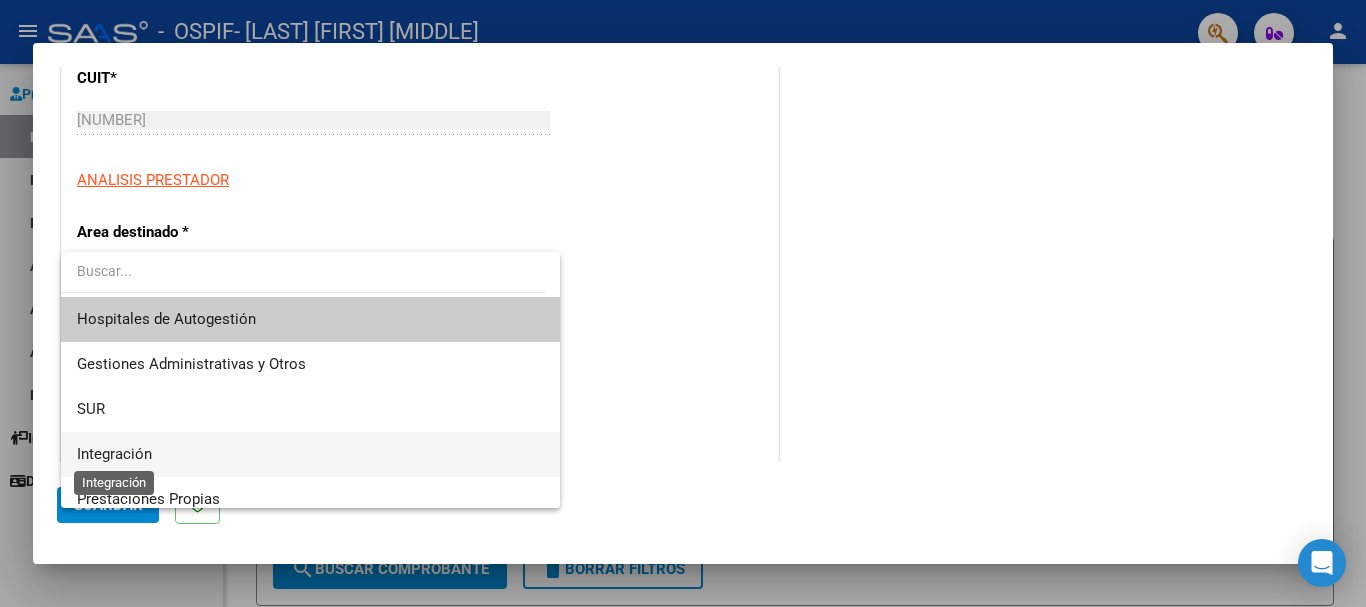 click on "Integración" at bounding box center [114, 454] 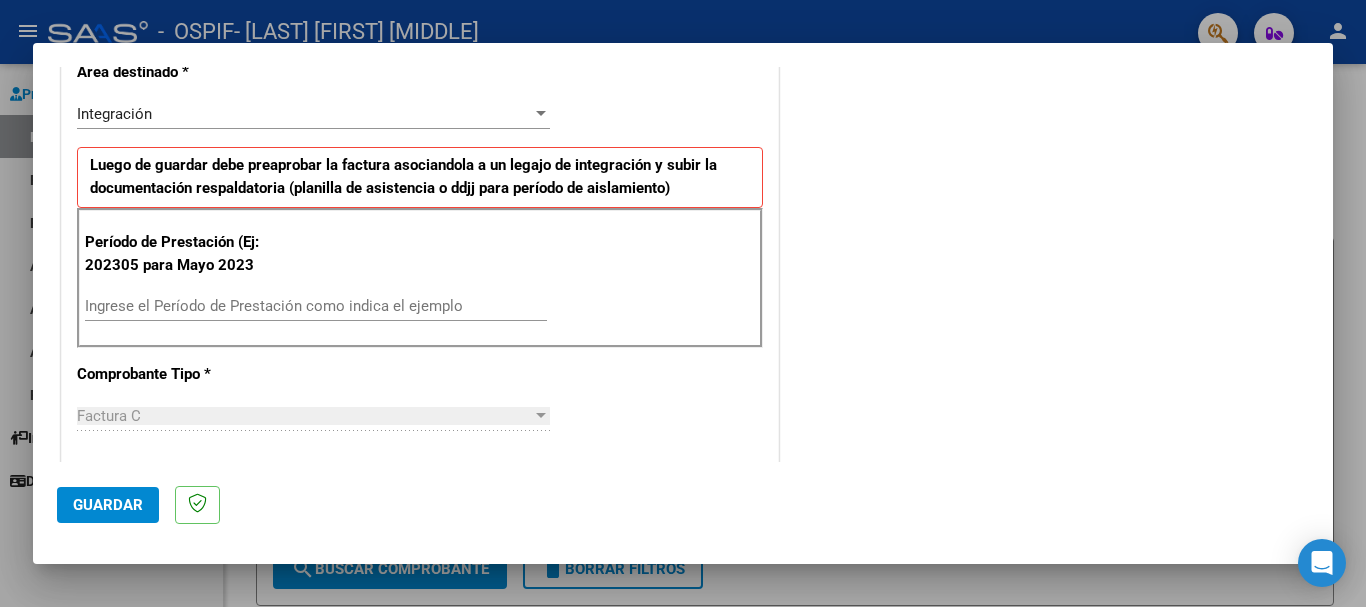 scroll, scrollTop: 480, scrollLeft: 0, axis: vertical 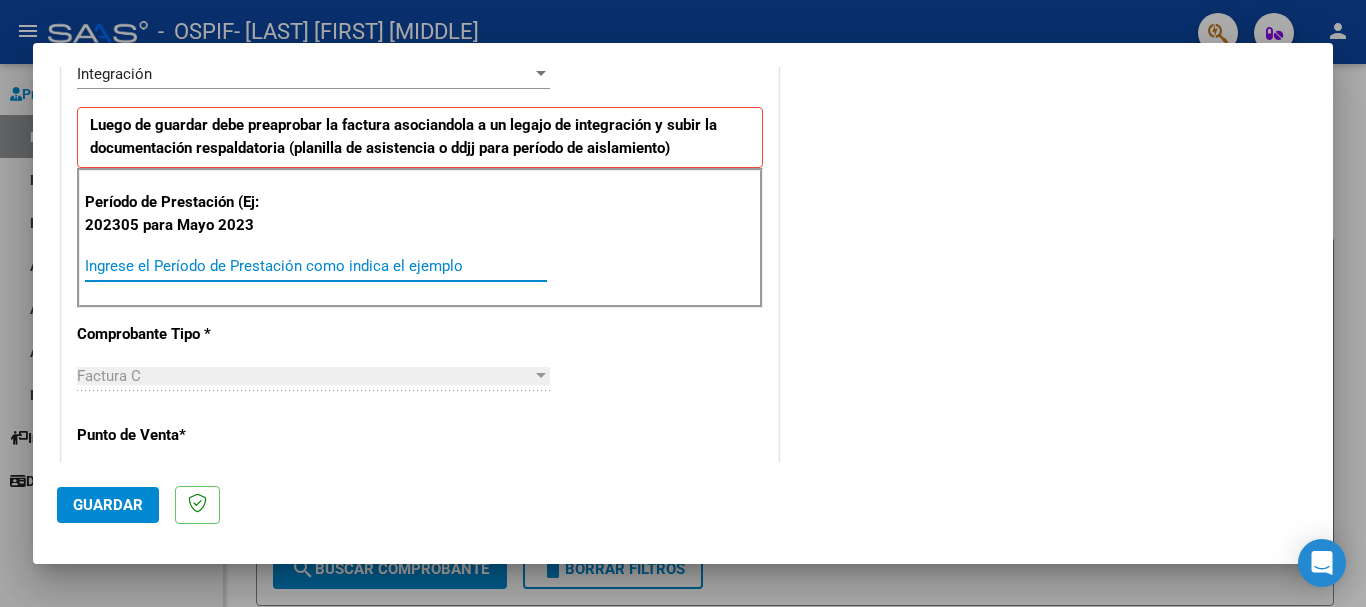 click on "Ingrese el Período de Prestación como indica el ejemplo" at bounding box center [316, 266] 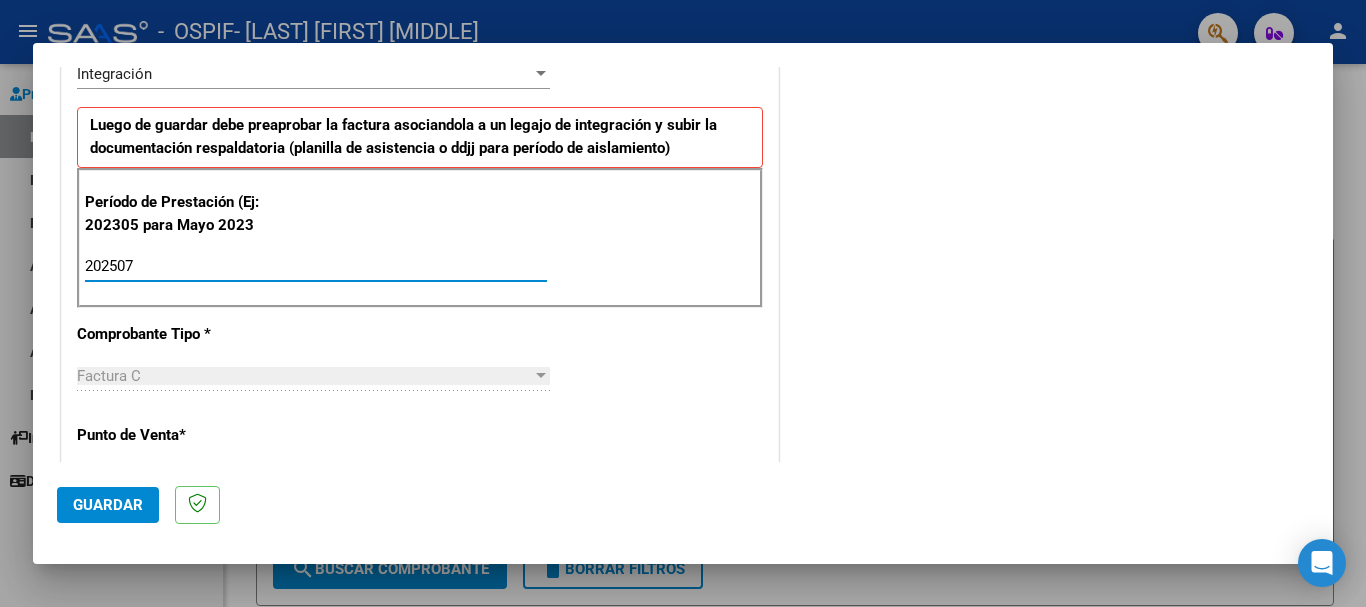 type on "202507" 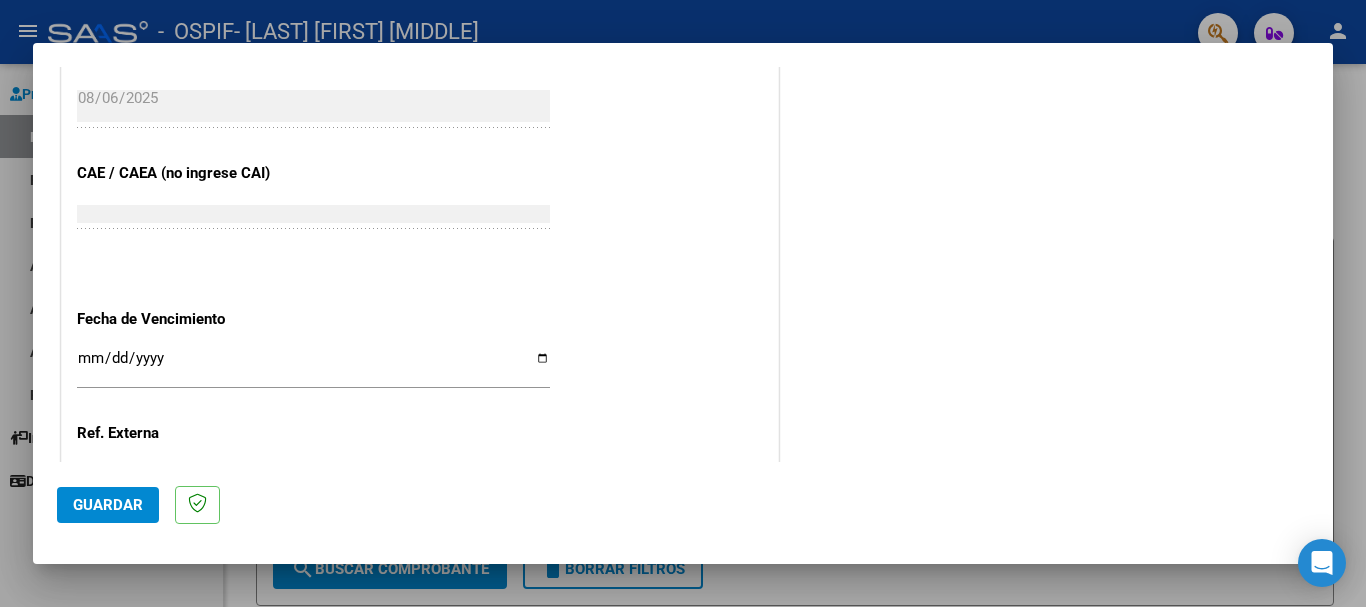 scroll, scrollTop: 1200, scrollLeft: 0, axis: vertical 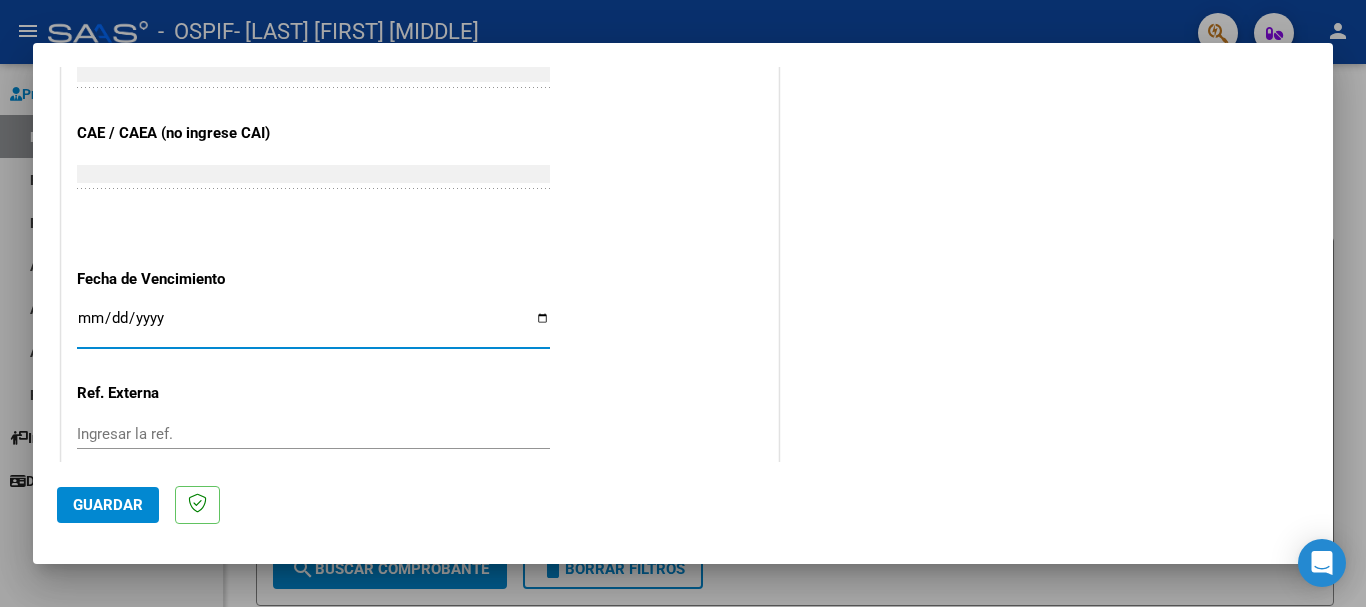 click on "Ingresar la fecha" at bounding box center (313, 326) 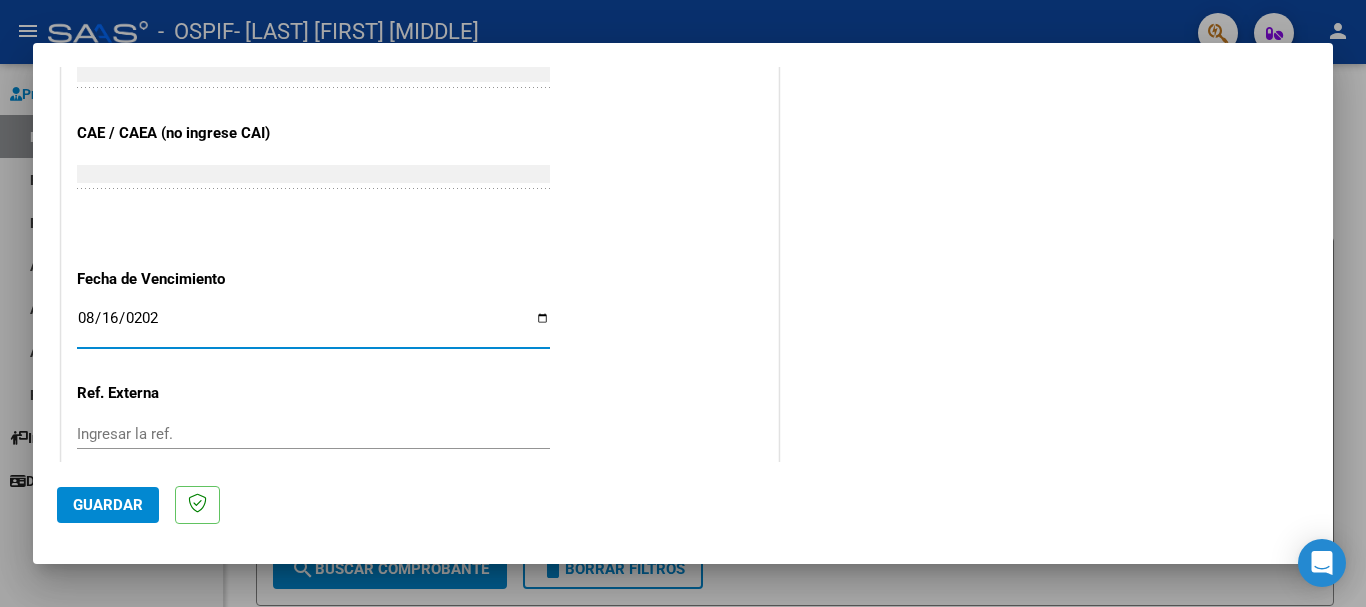 type on "2025-08-16" 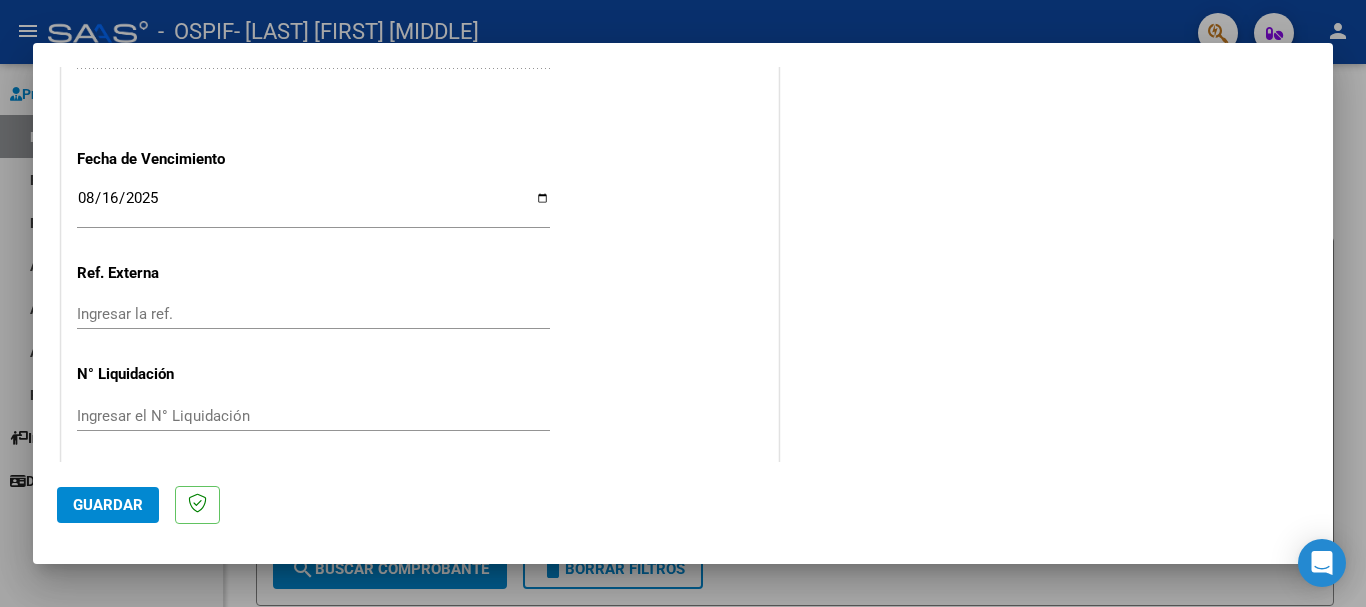 scroll, scrollTop: 1327, scrollLeft: 0, axis: vertical 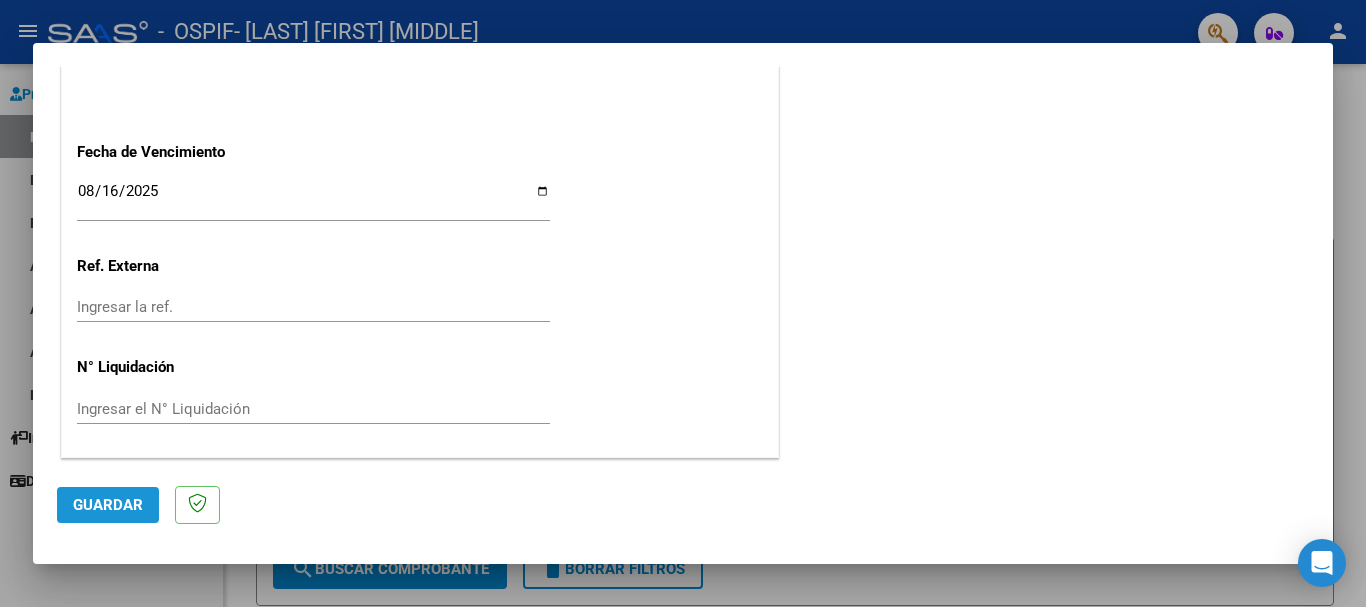 click on "Guardar" 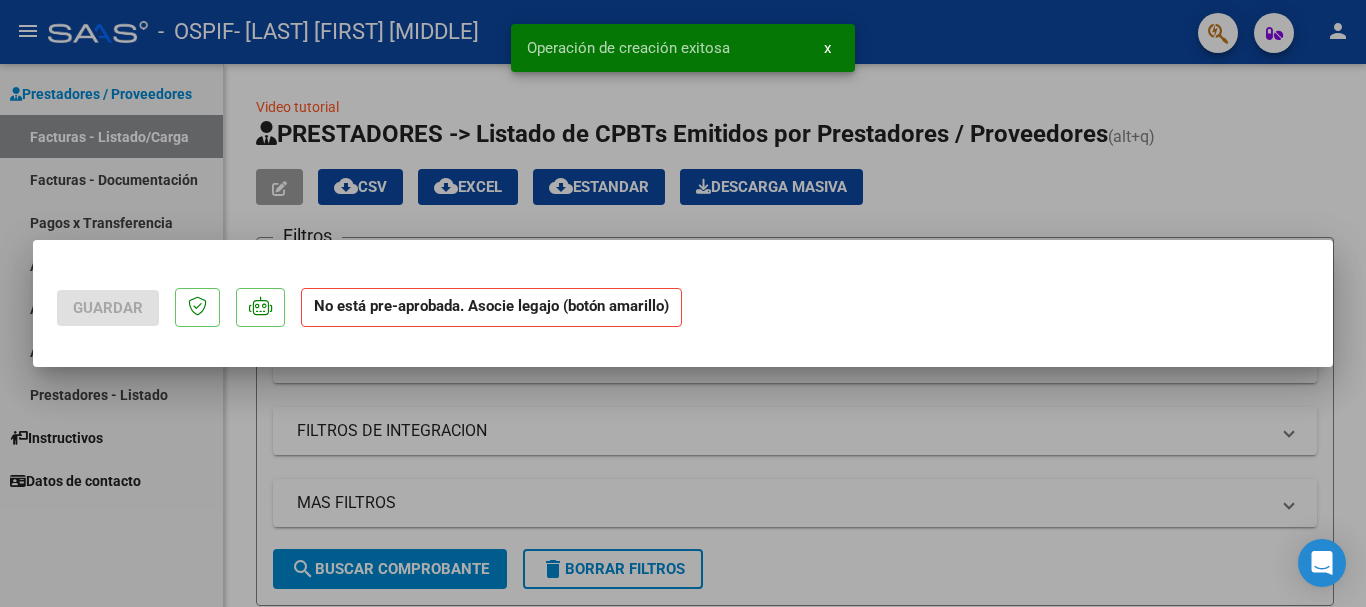 scroll, scrollTop: 0, scrollLeft: 0, axis: both 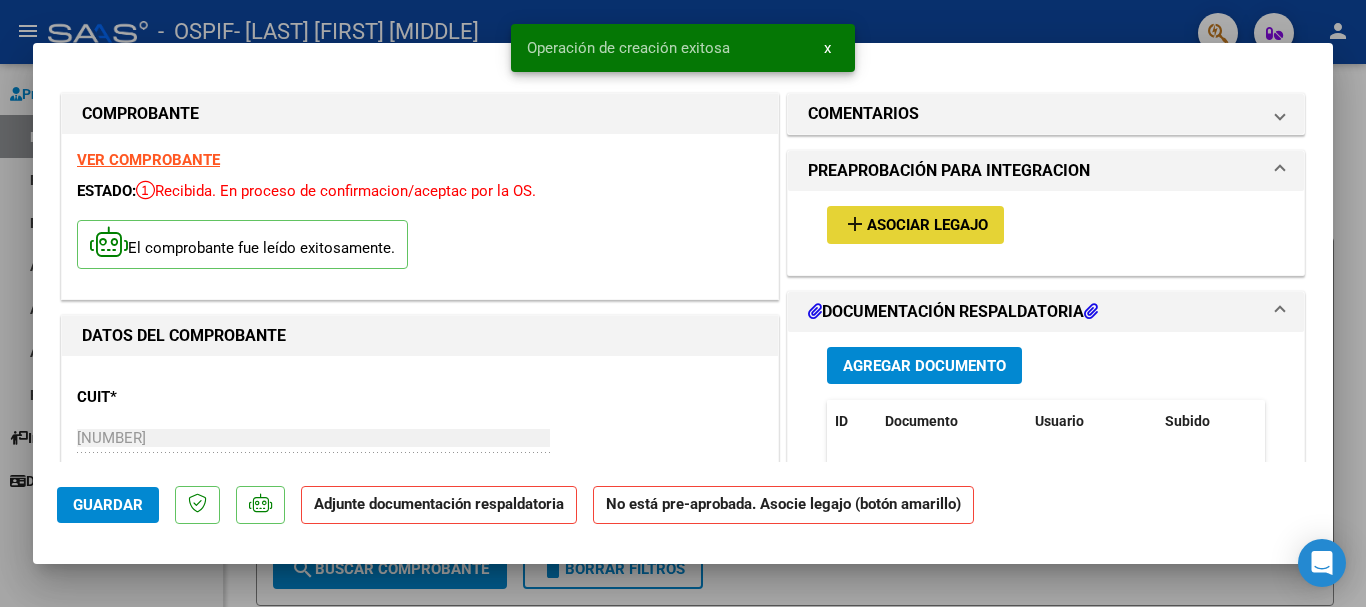 click on "Asociar Legajo" at bounding box center (927, 226) 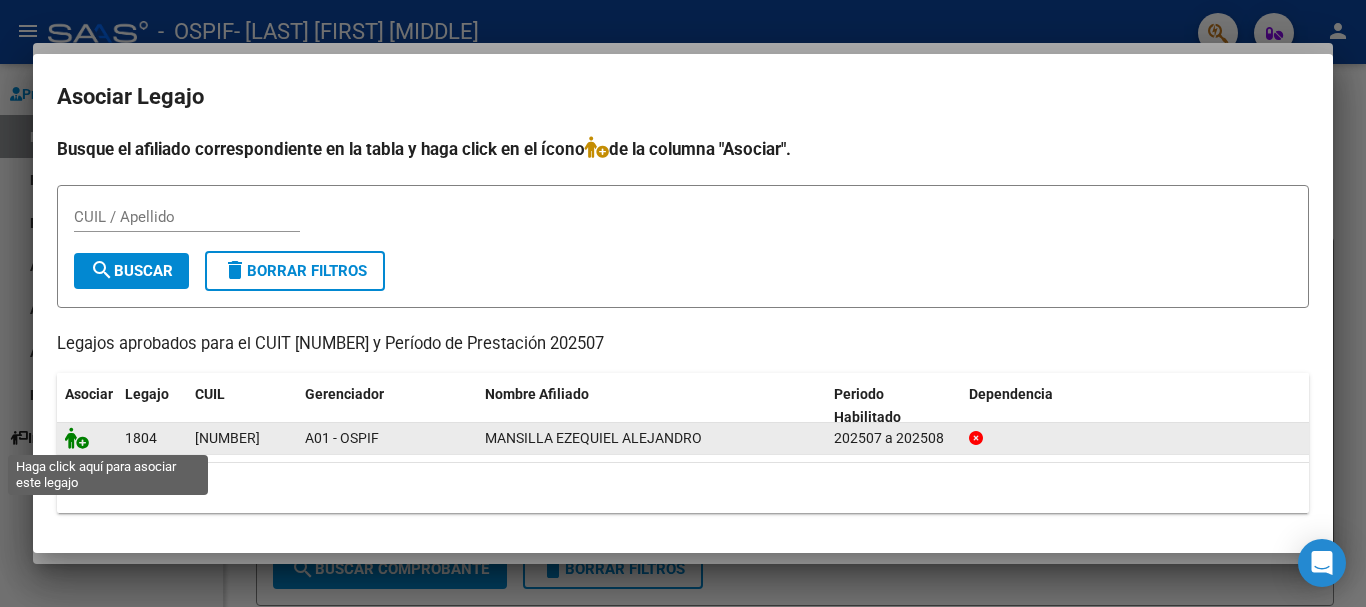 click 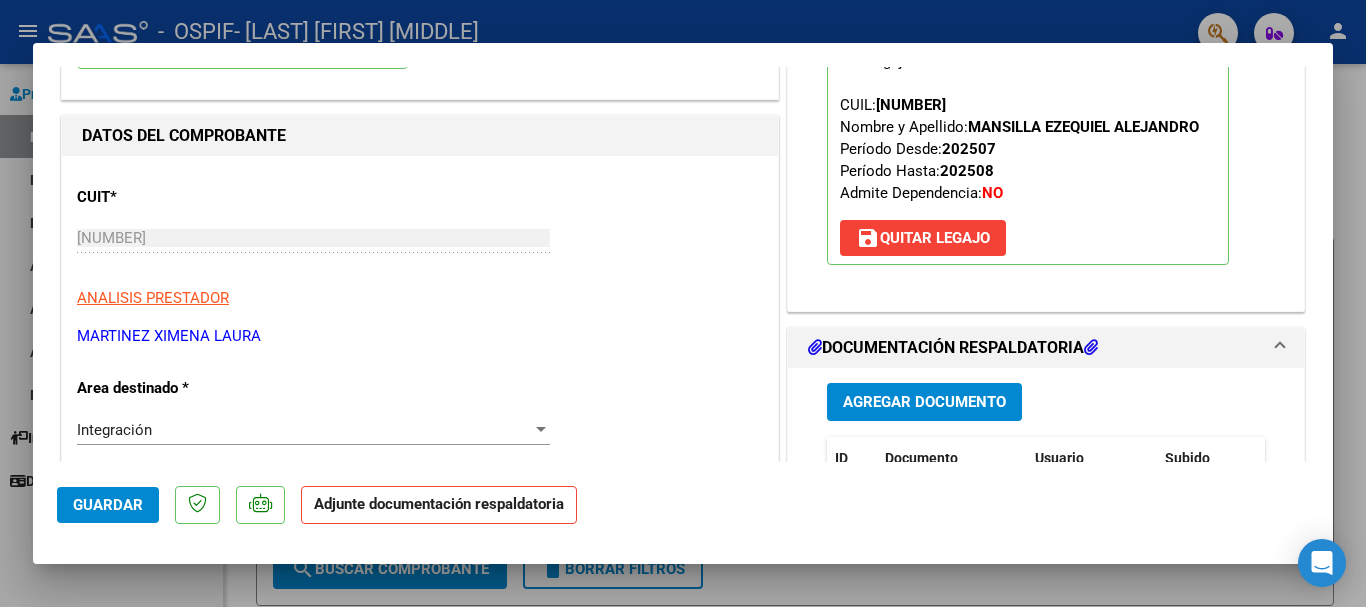scroll, scrollTop: 240, scrollLeft: 0, axis: vertical 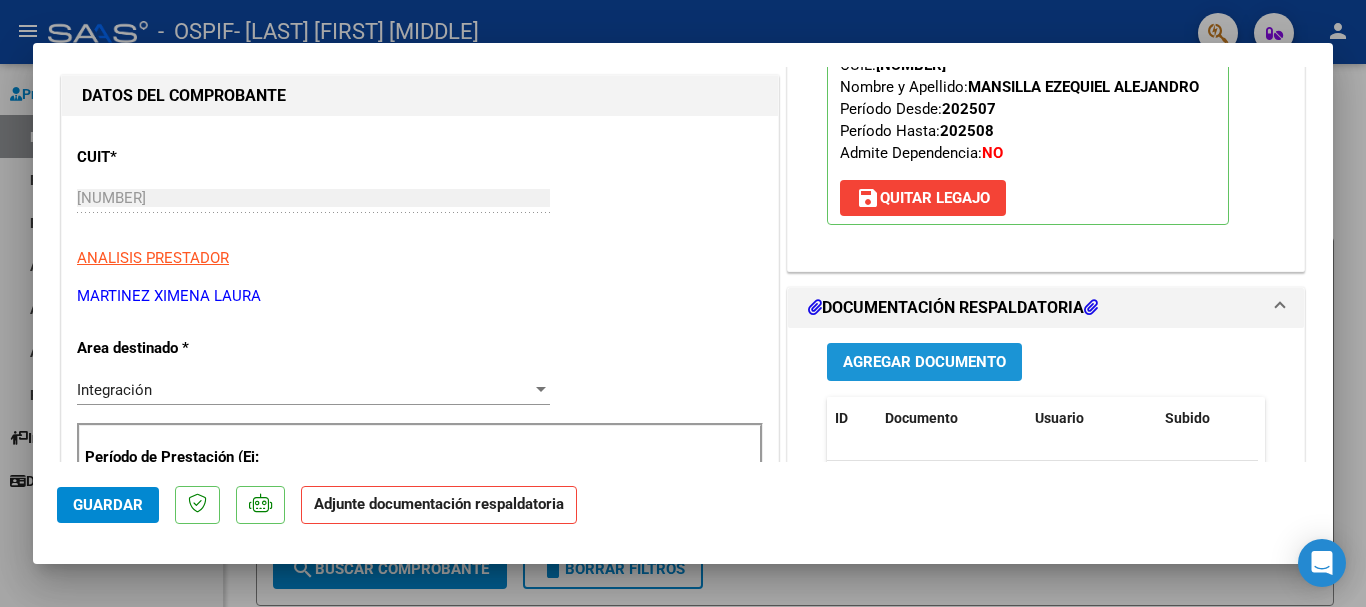click on "Agregar Documento" at bounding box center (924, 363) 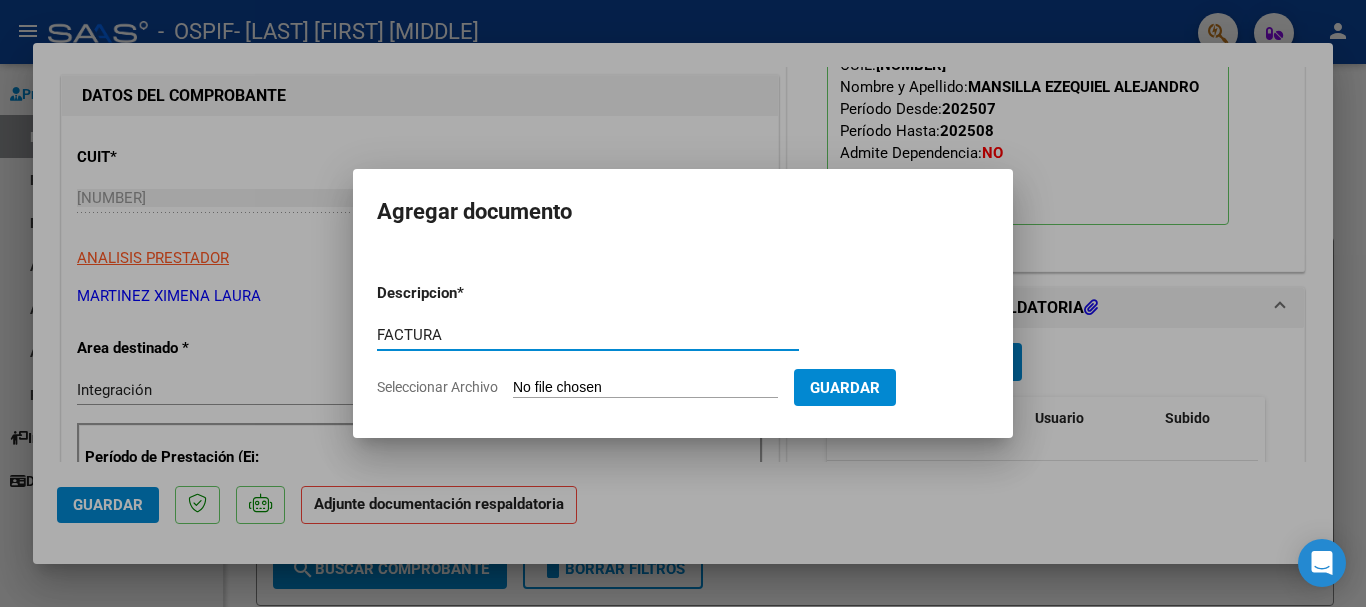 type on "FACTURA" 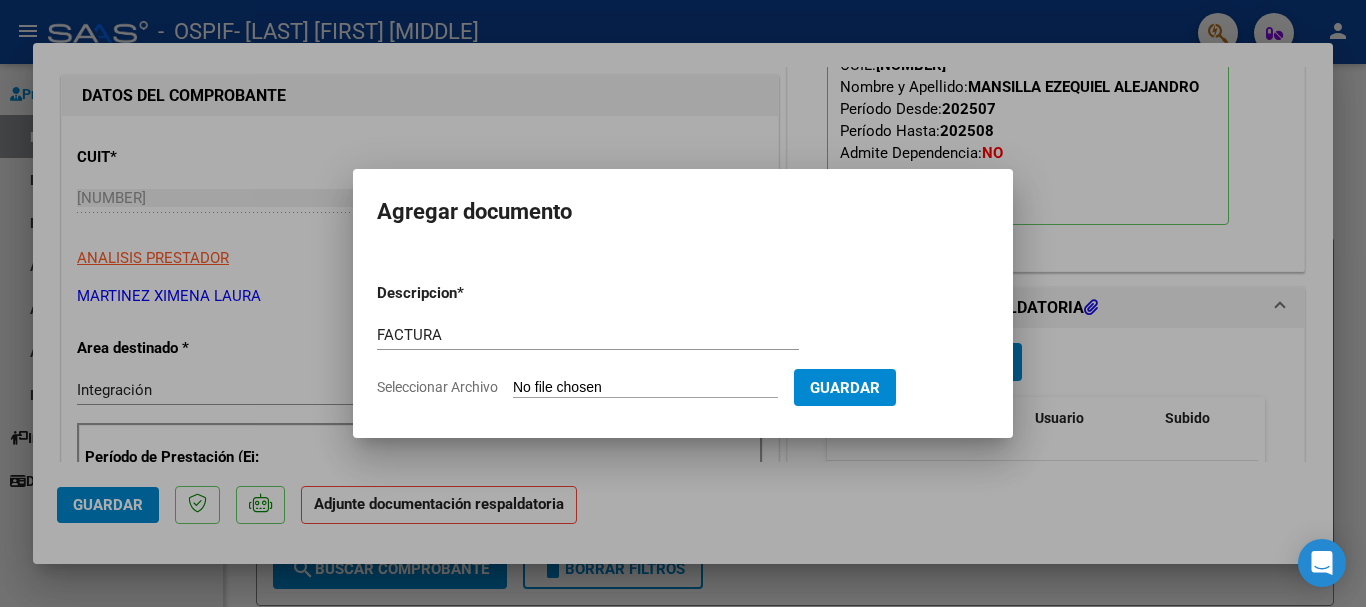 click on "Seleccionar Archivo" at bounding box center [645, 388] 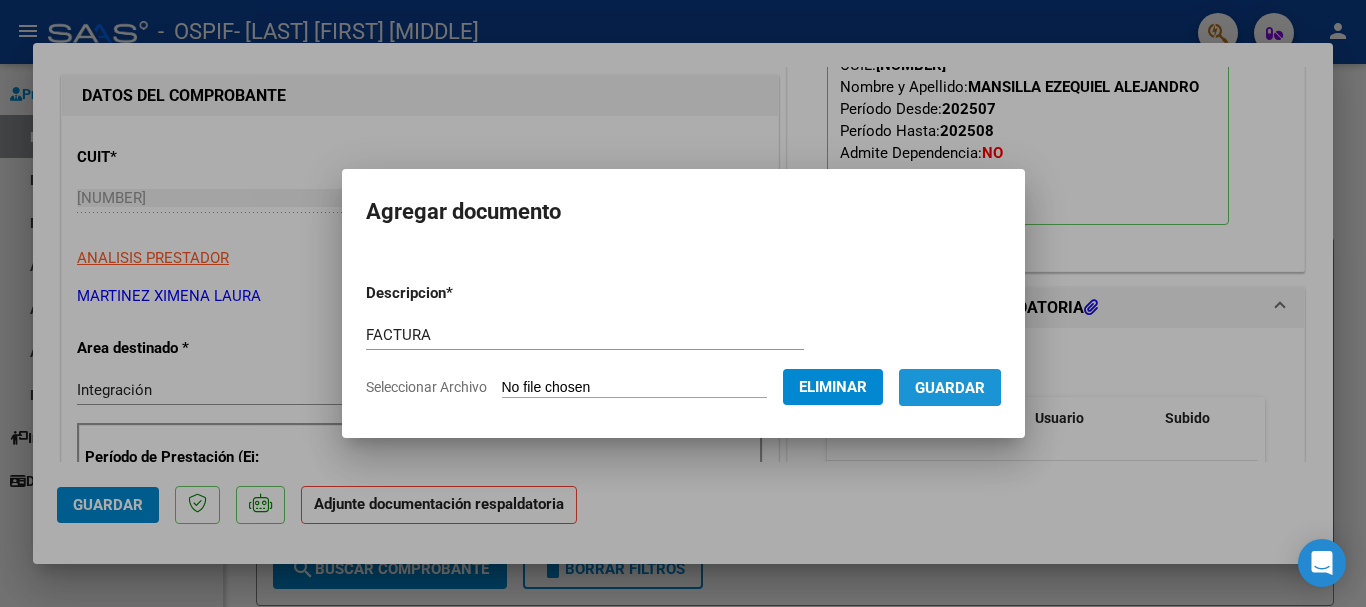 click on "Guardar" at bounding box center (950, 388) 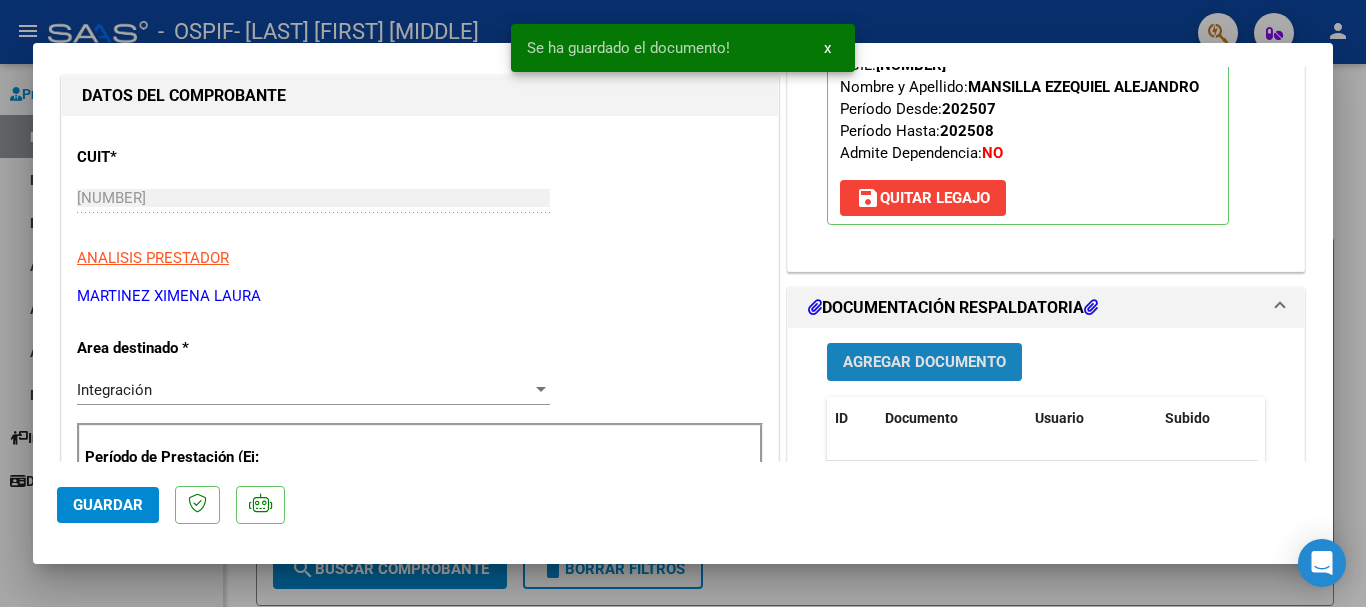 click on "Agregar Documento" at bounding box center (924, 363) 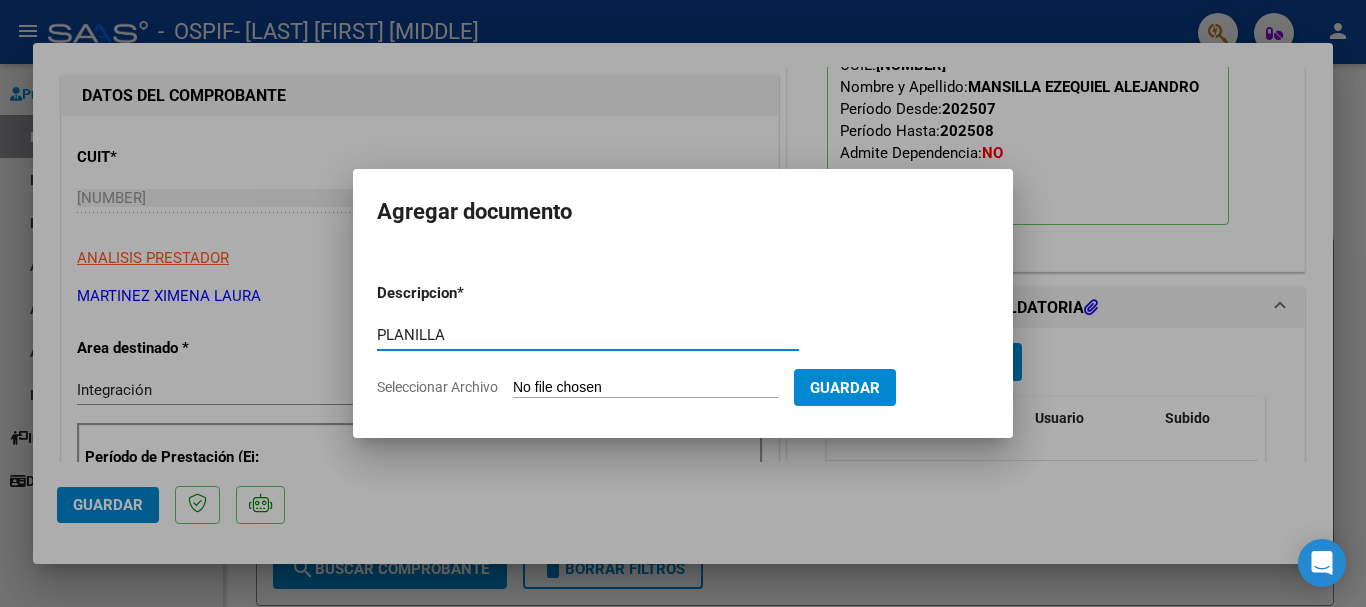 type on "PLANILLA" 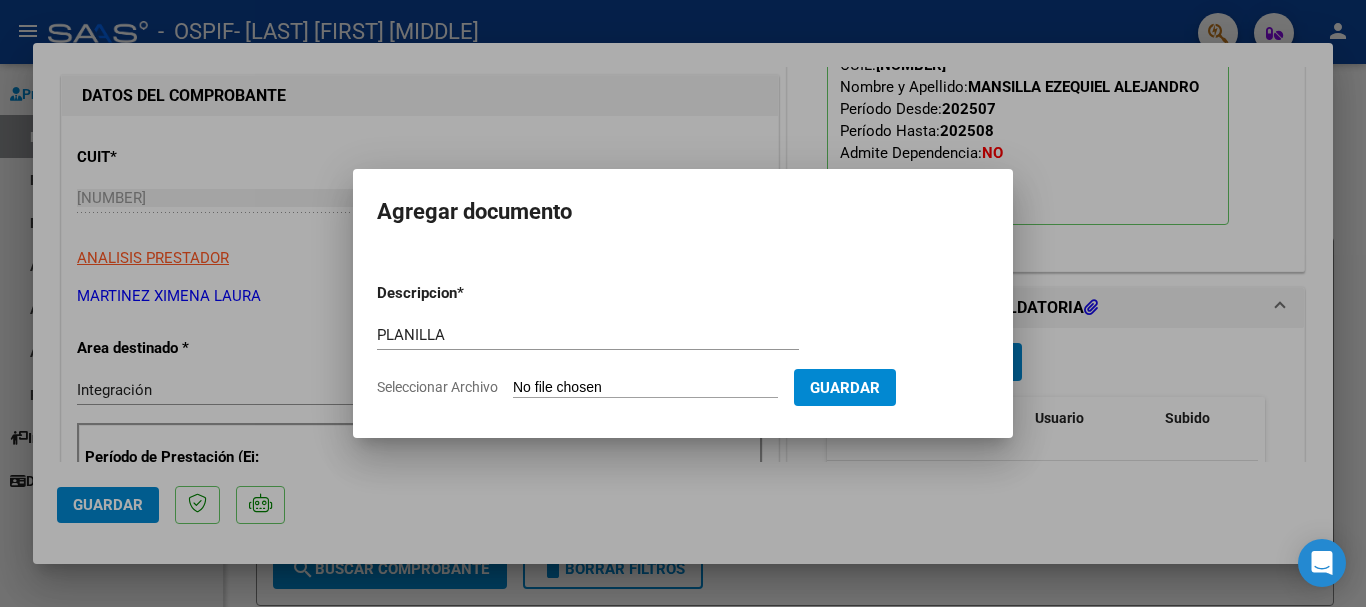 click on "Seleccionar Archivo" at bounding box center (645, 388) 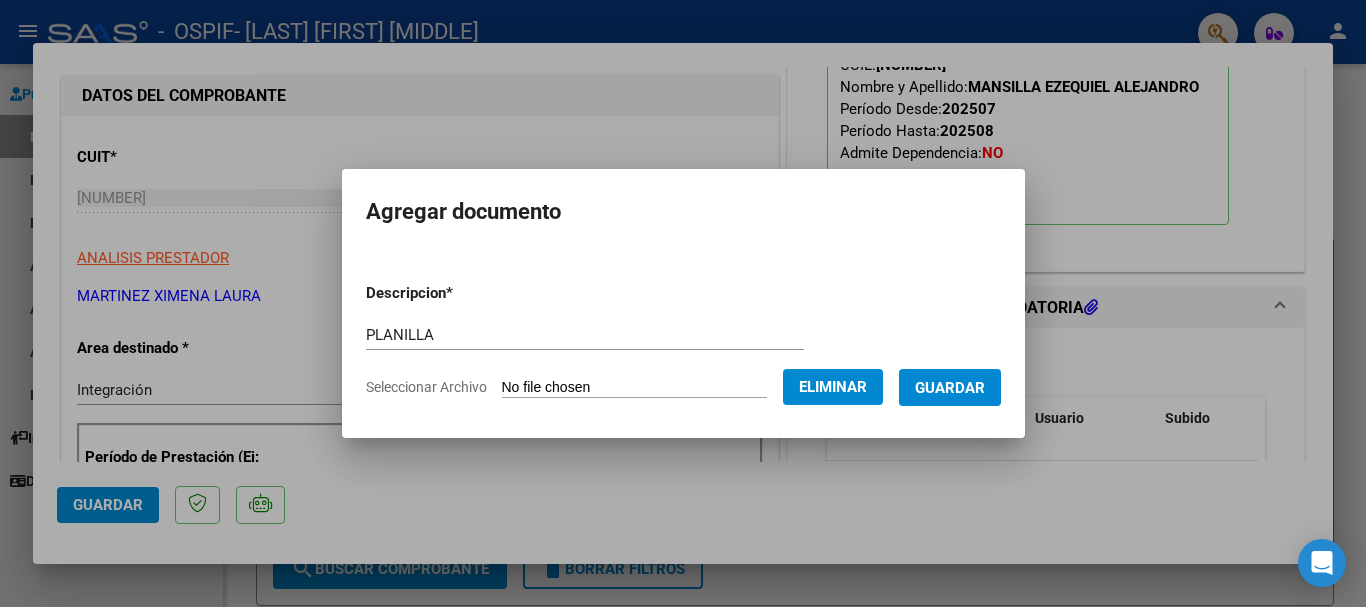 click on "Guardar" at bounding box center (950, 388) 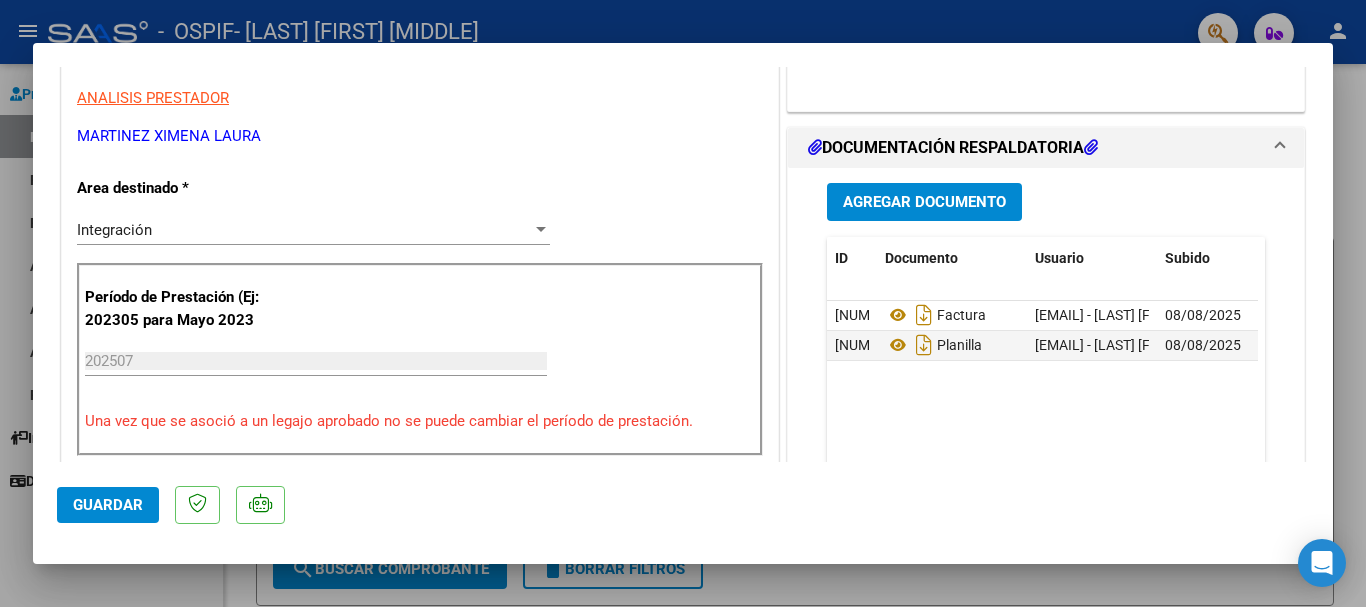 scroll, scrollTop: 520, scrollLeft: 0, axis: vertical 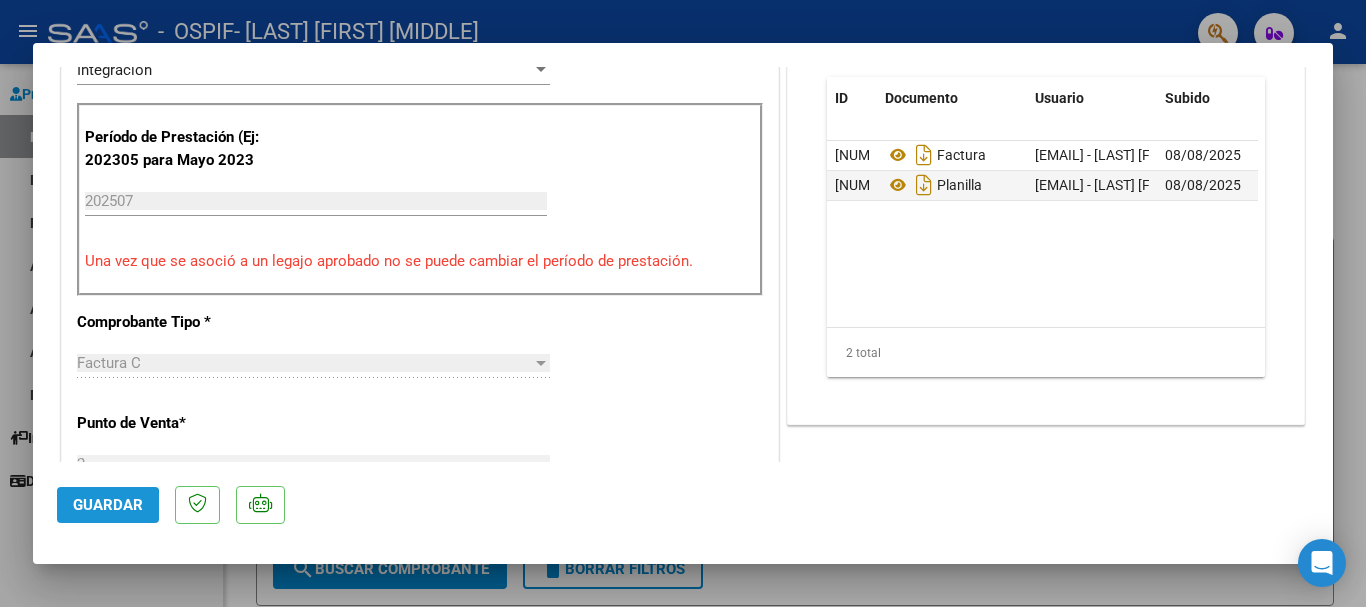 click on "Guardar" 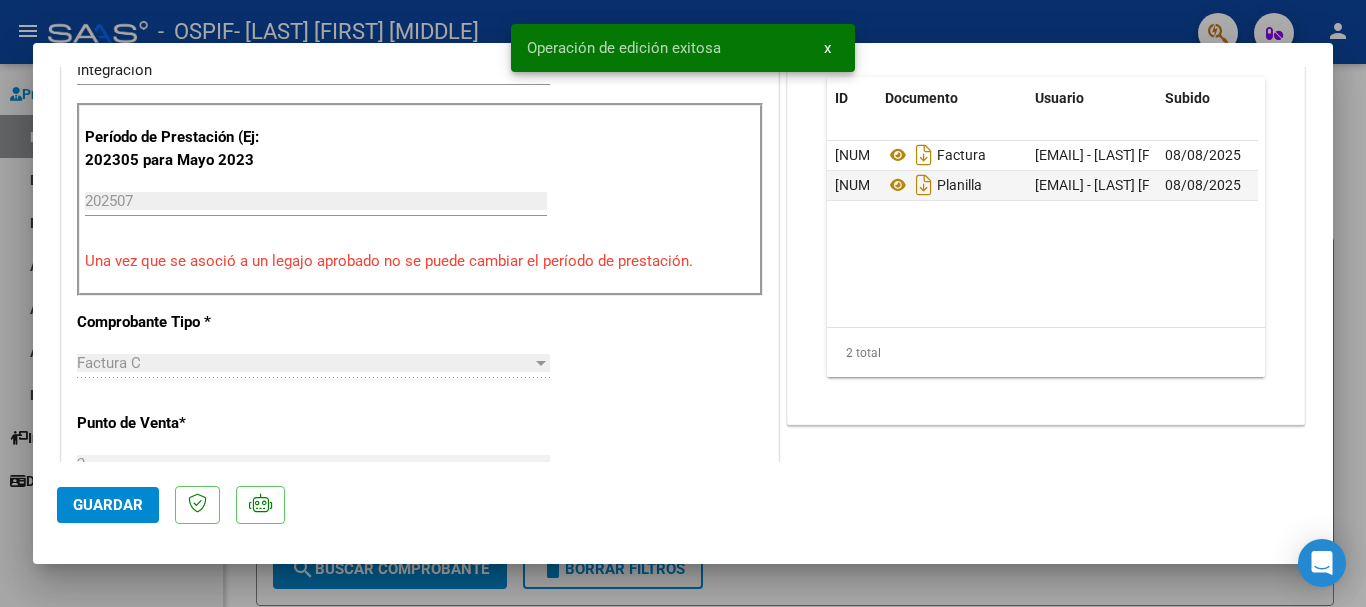 click at bounding box center (683, 303) 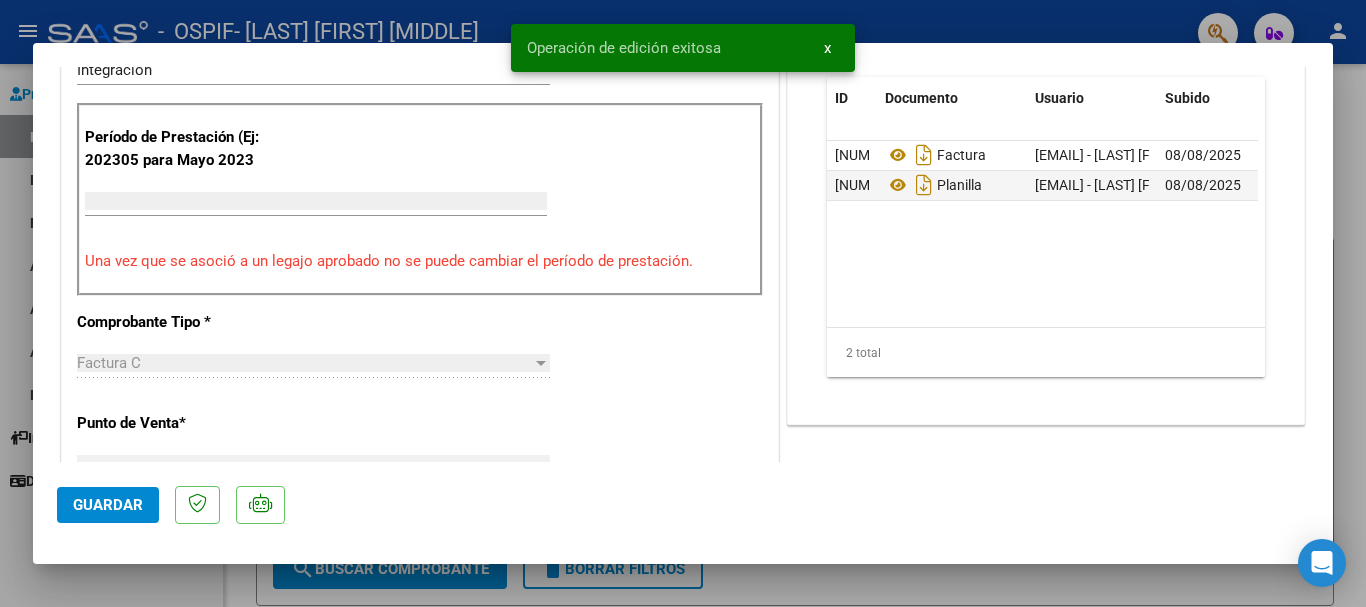 type 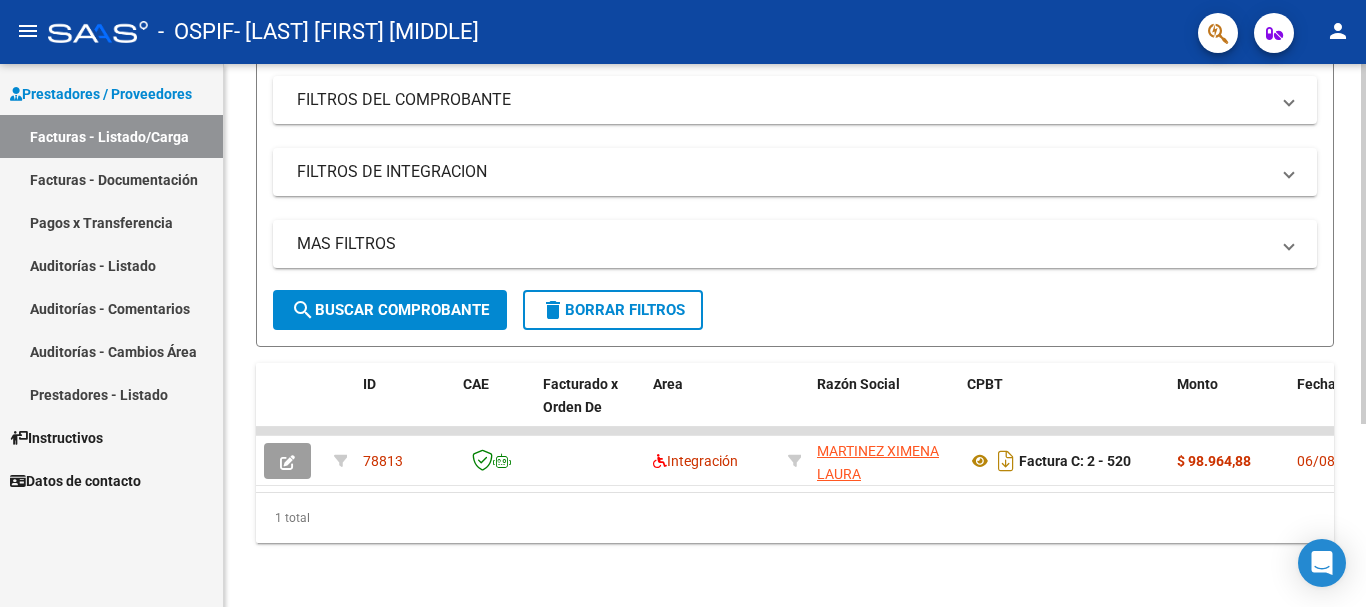 click 